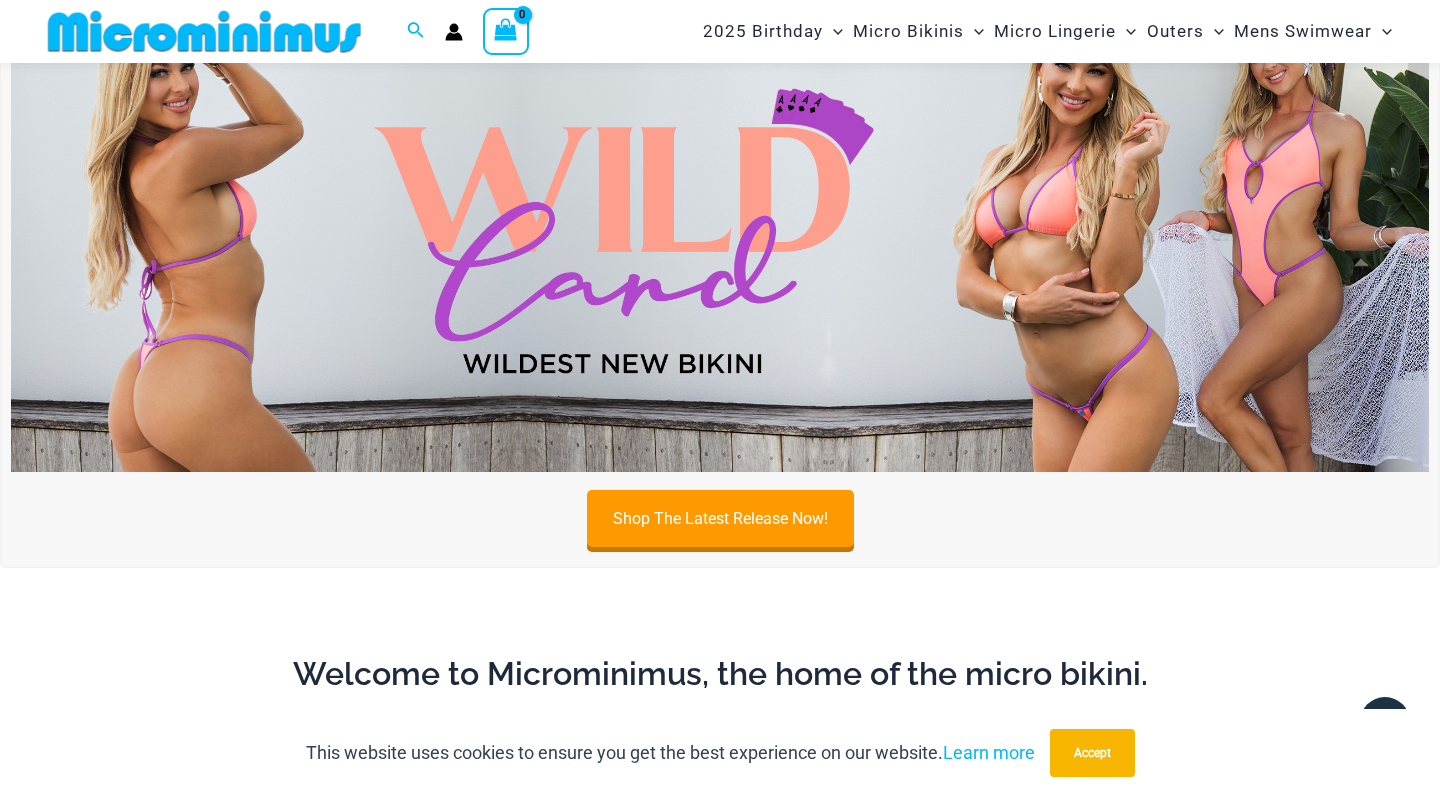 scroll, scrollTop: 689, scrollLeft: 0, axis: vertical 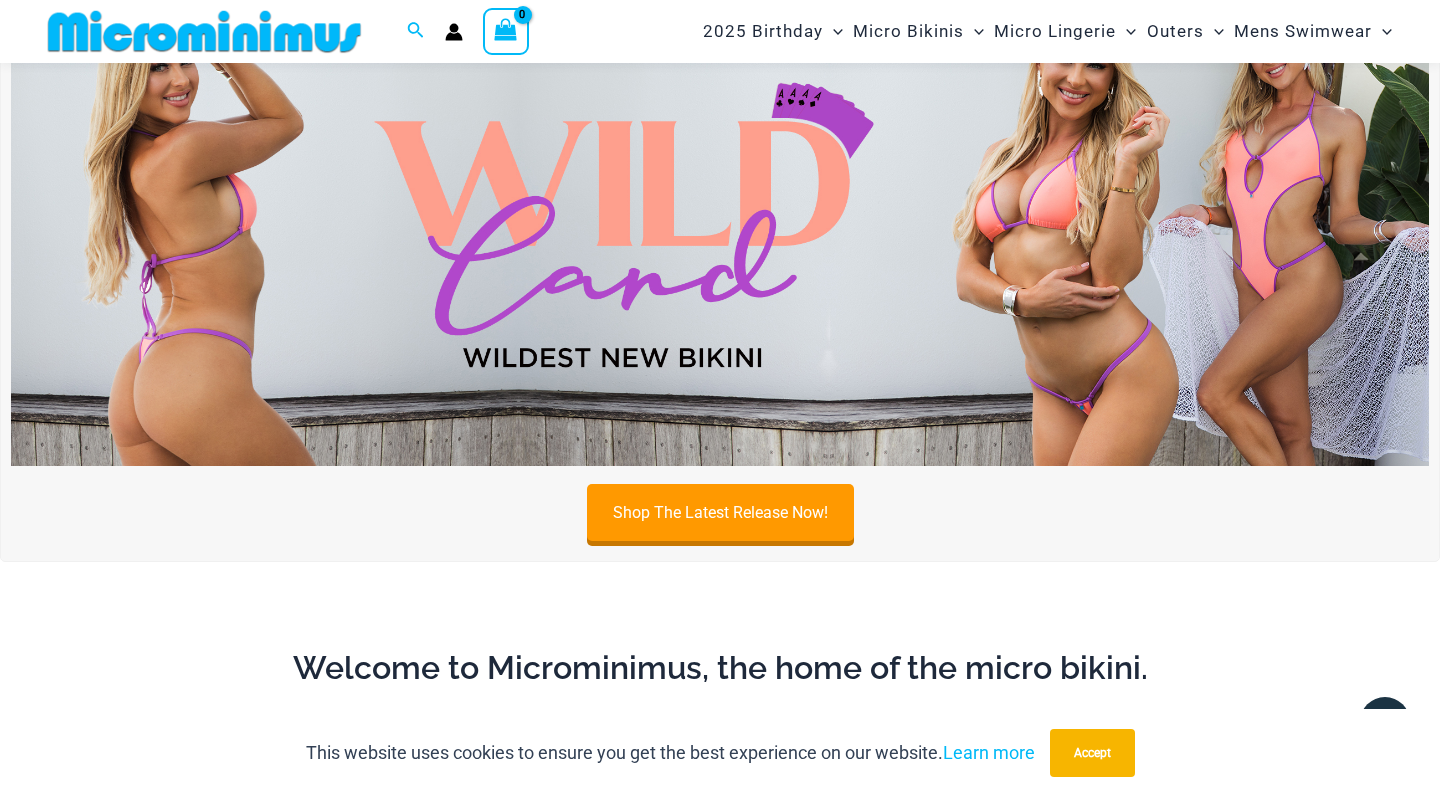 click at bounding box center [720, 225] 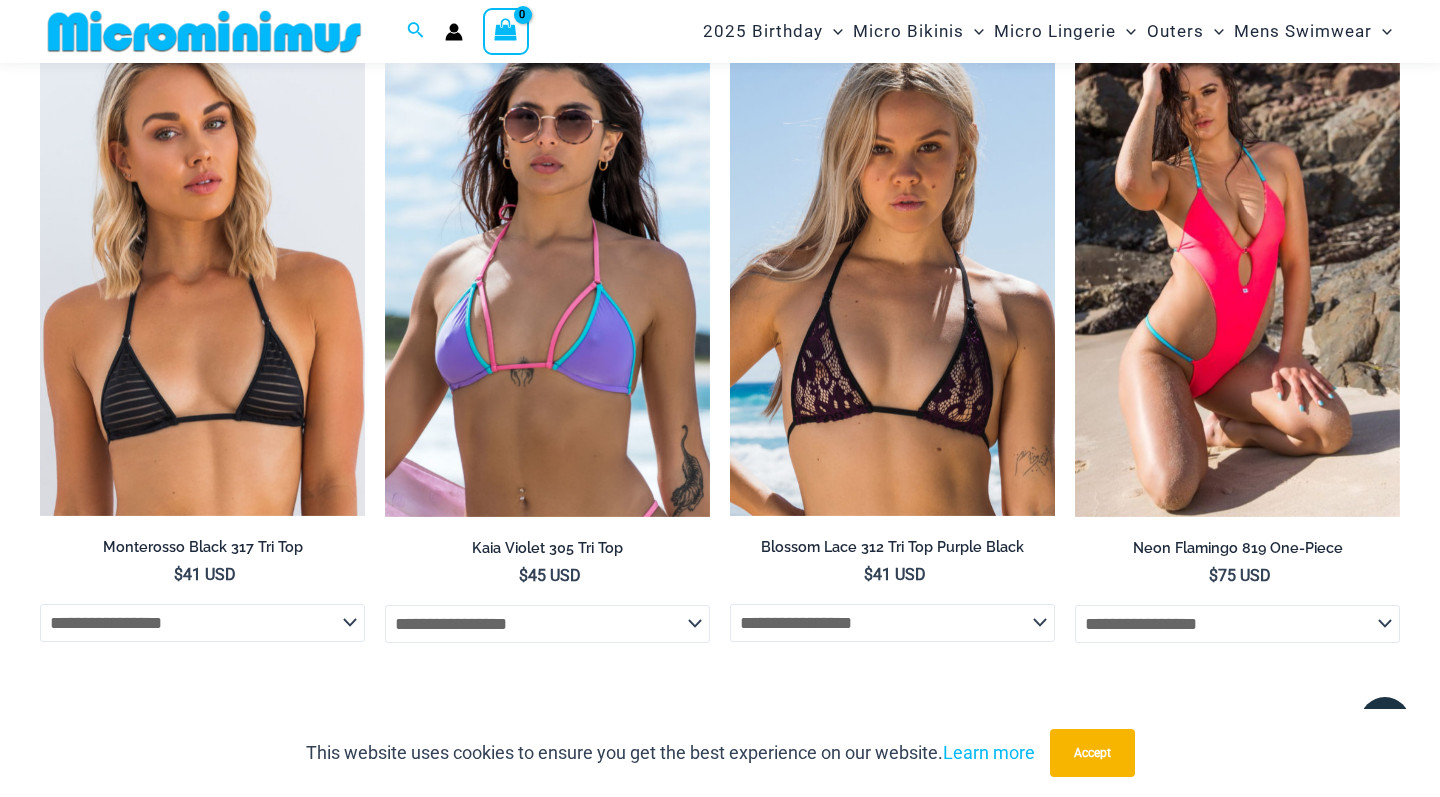 scroll, scrollTop: 5670, scrollLeft: 0, axis: vertical 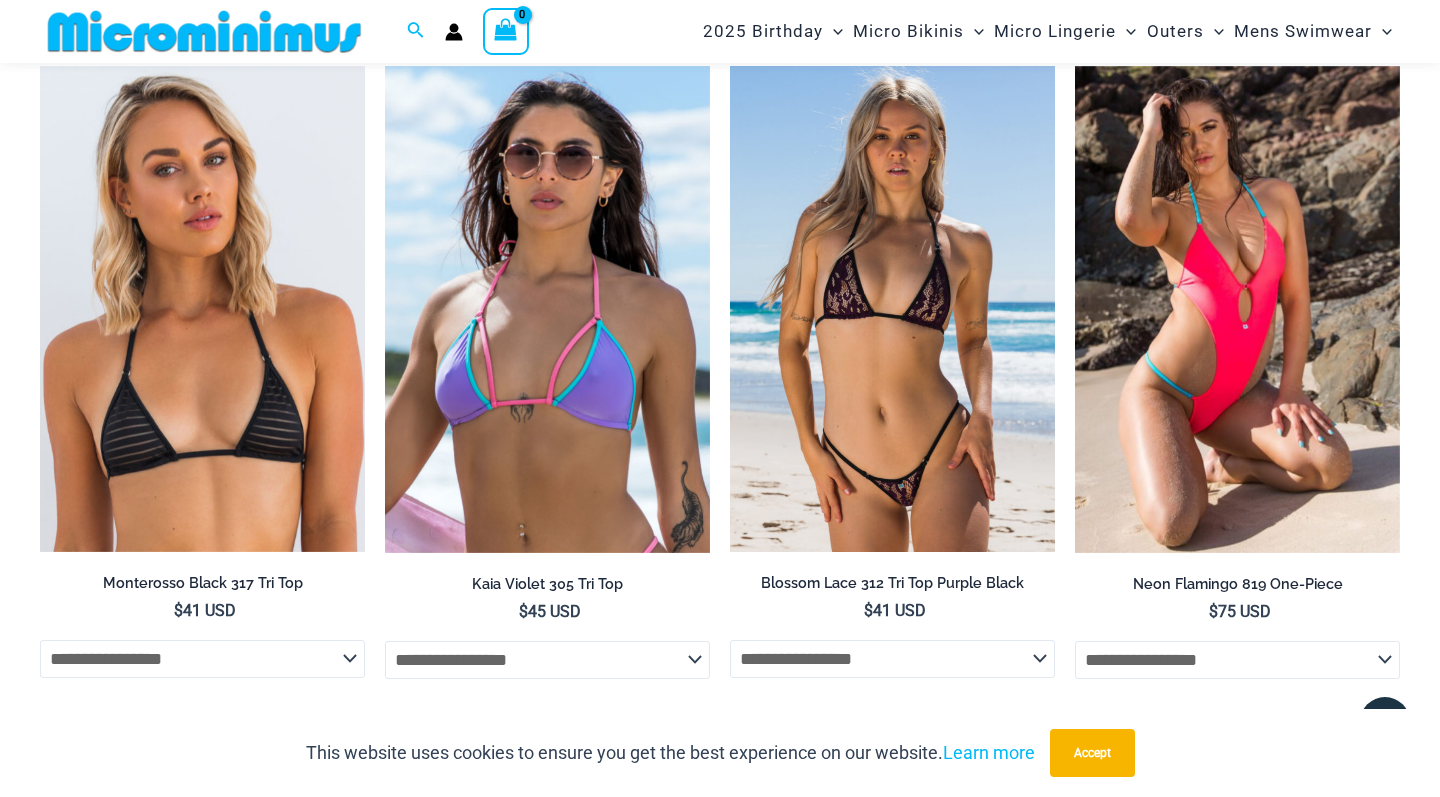 click at bounding box center (892, 309) 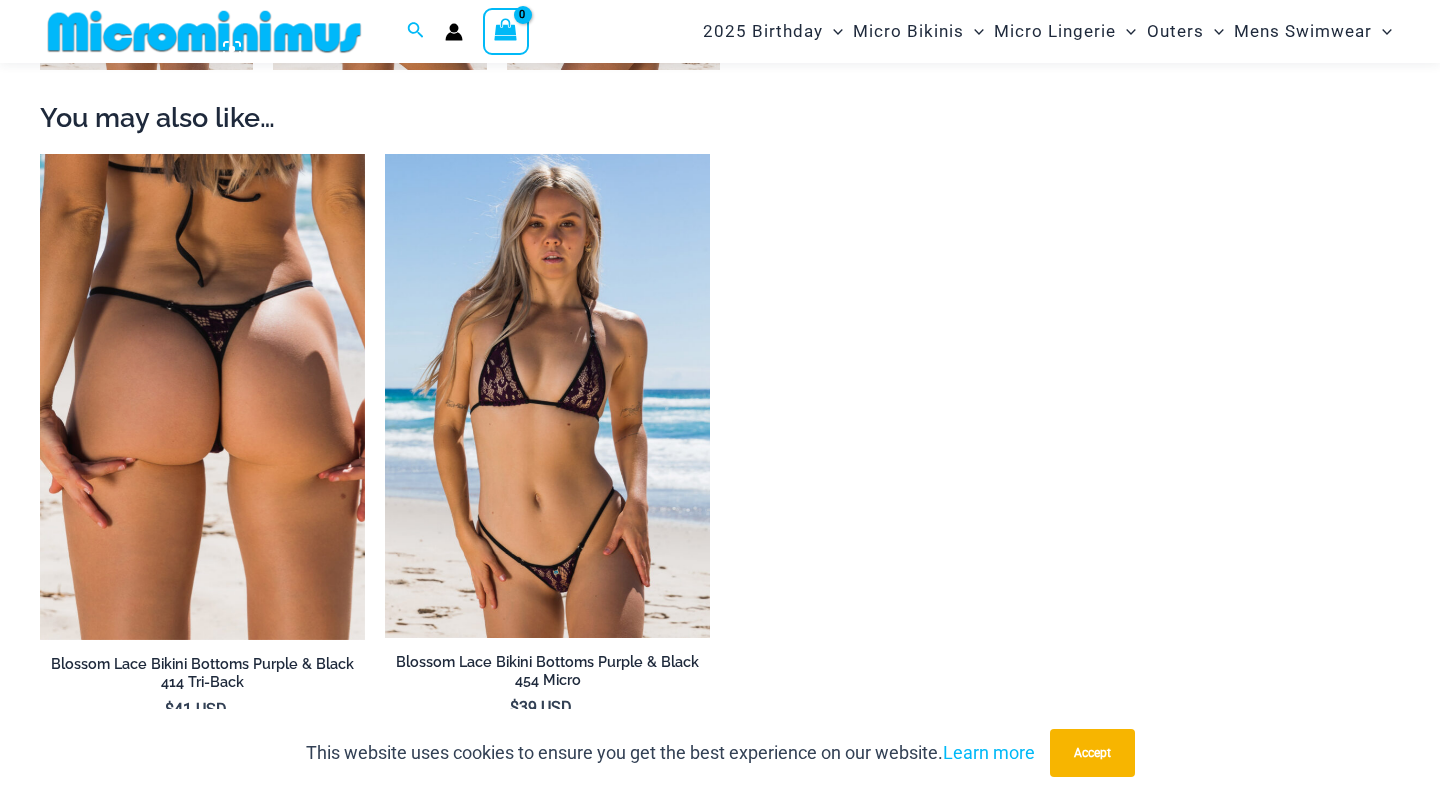 scroll, scrollTop: 1428, scrollLeft: 0, axis: vertical 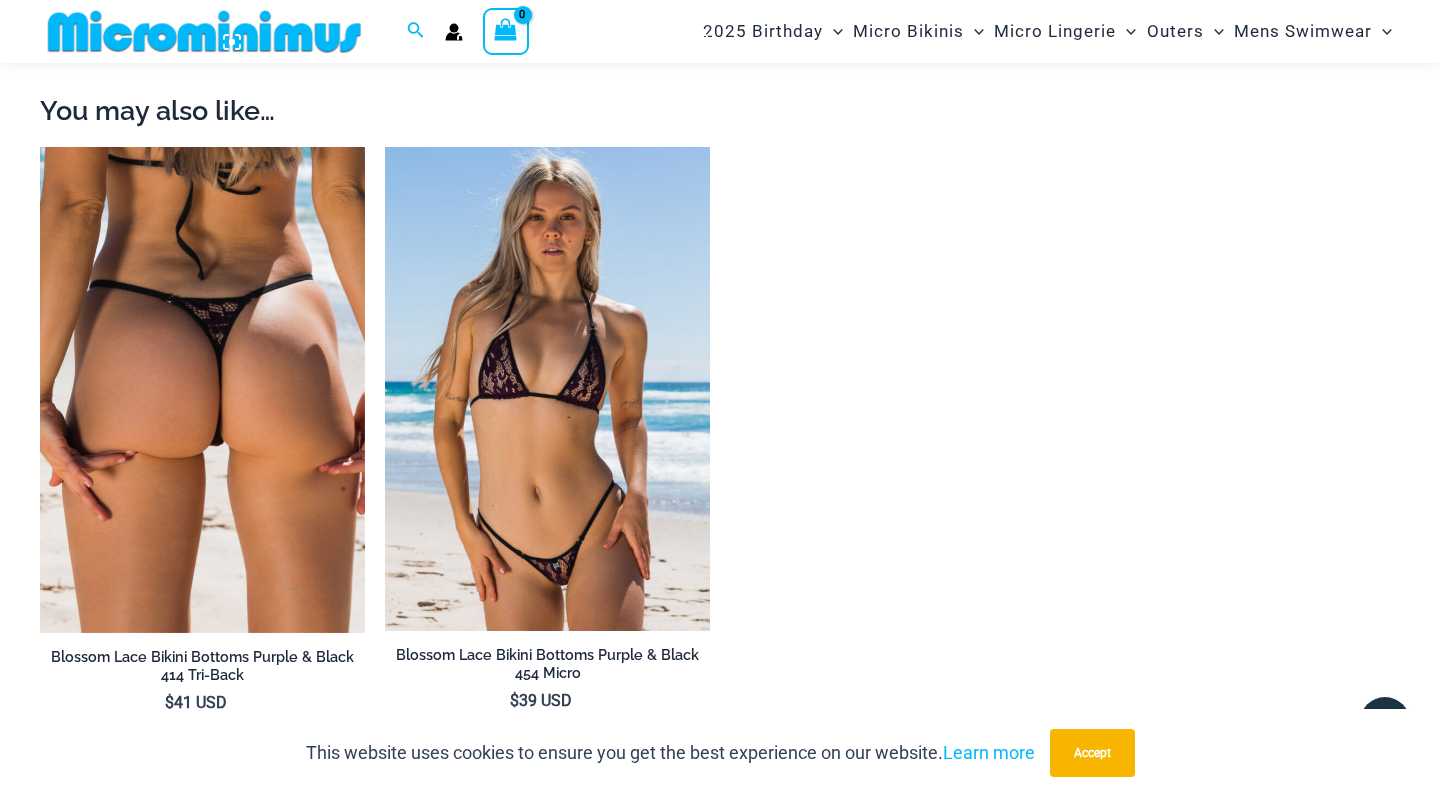 click at bounding box center (547, 389) 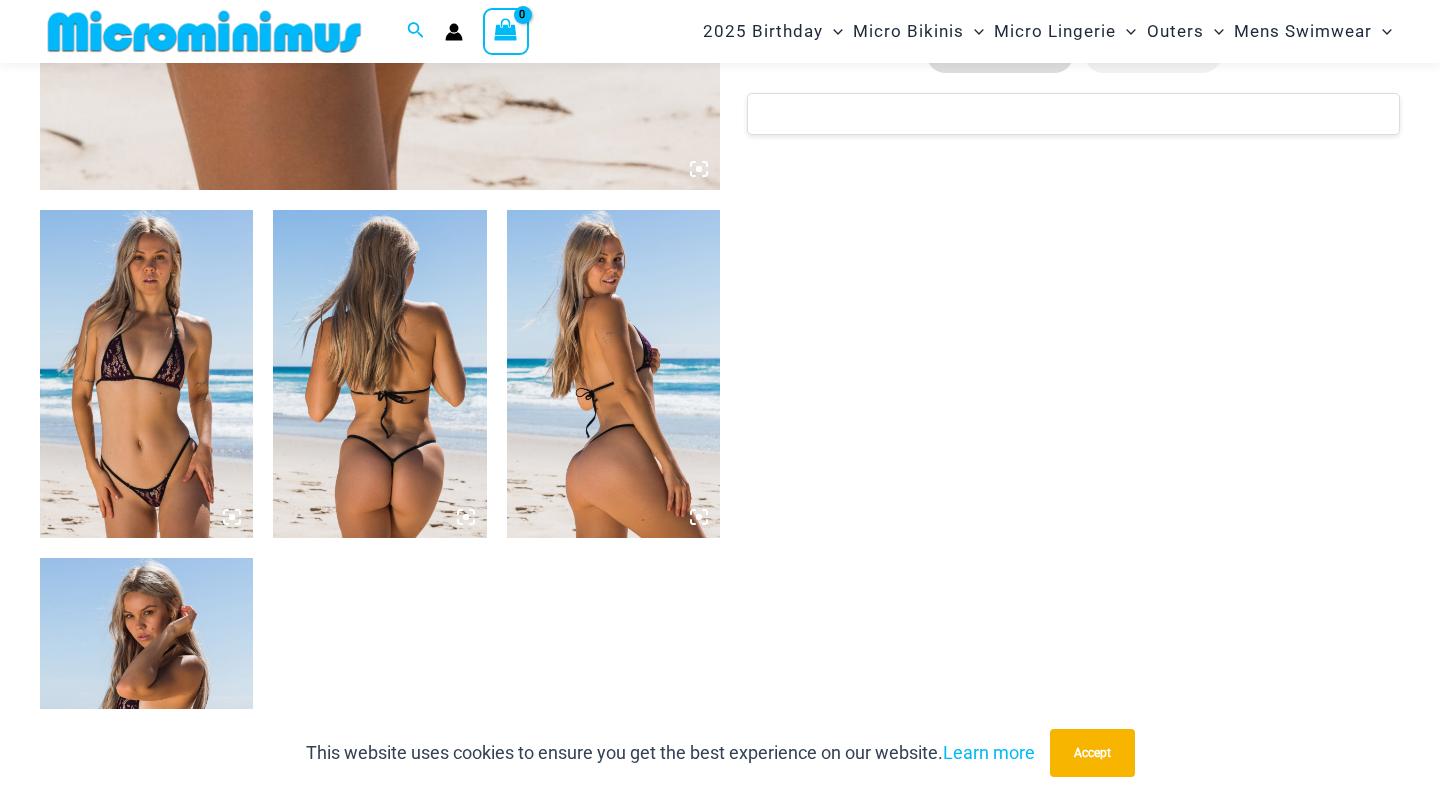 scroll, scrollTop: 957, scrollLeft: 0, axis: vertical 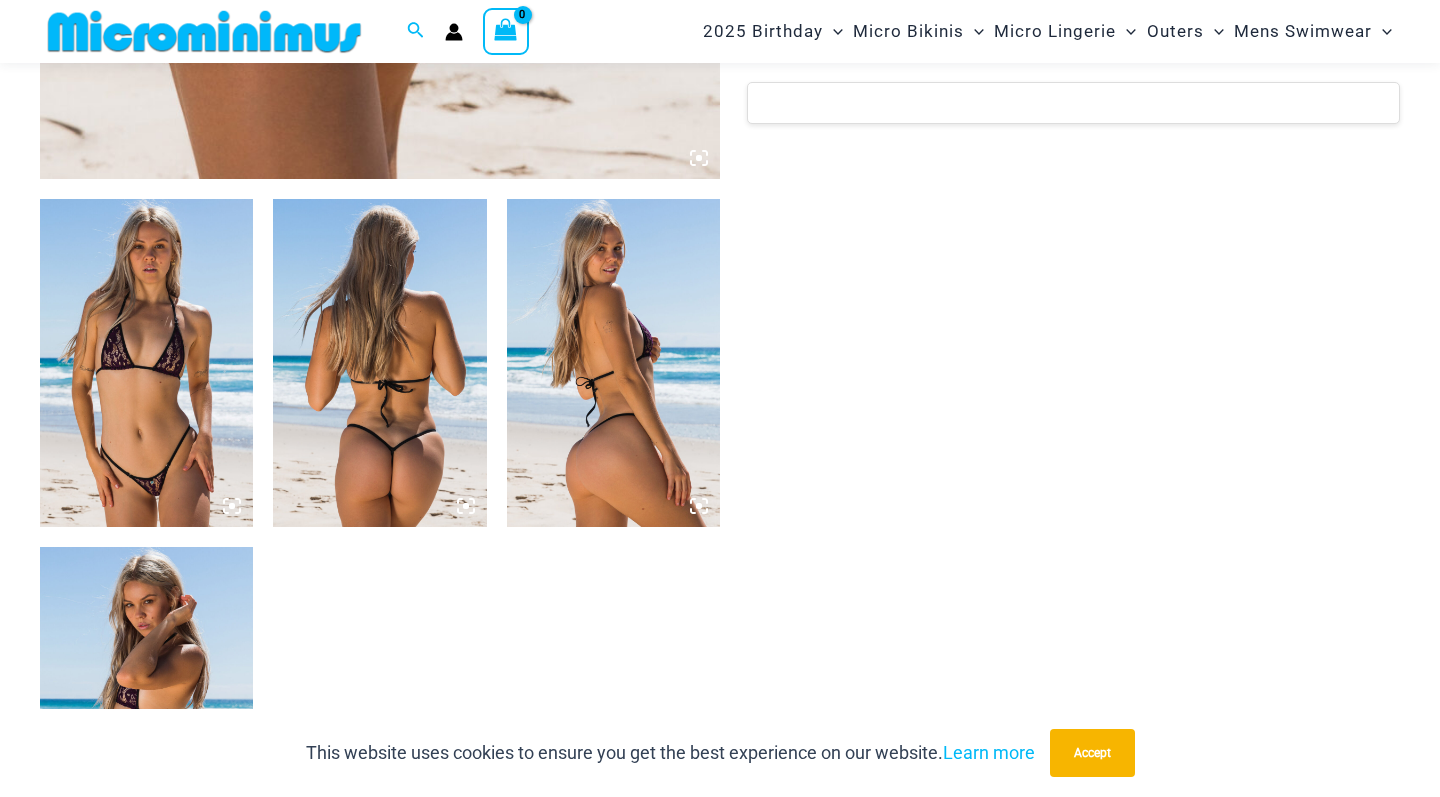 click at bounding box center (146, 363) 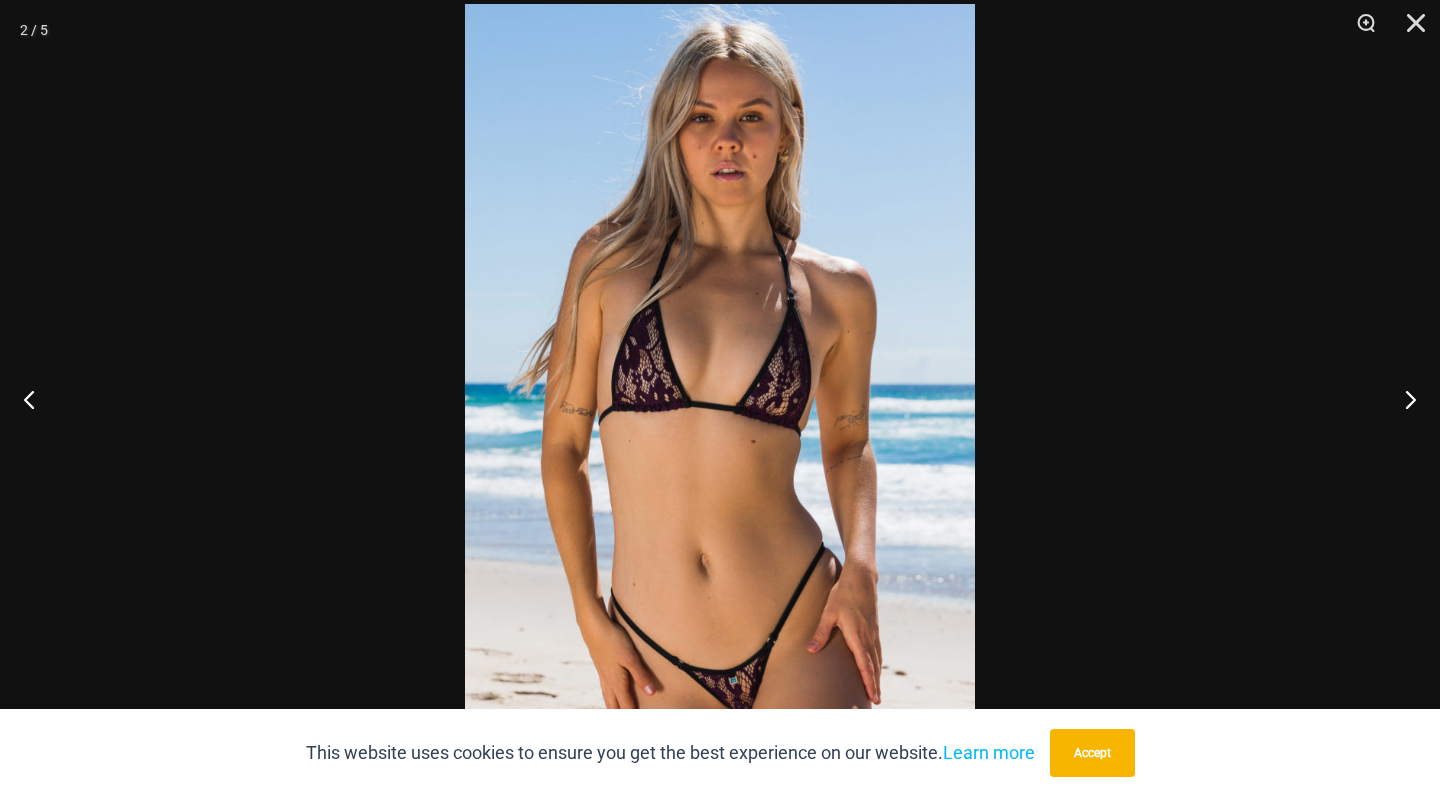 click at bounding box center (720, 395) 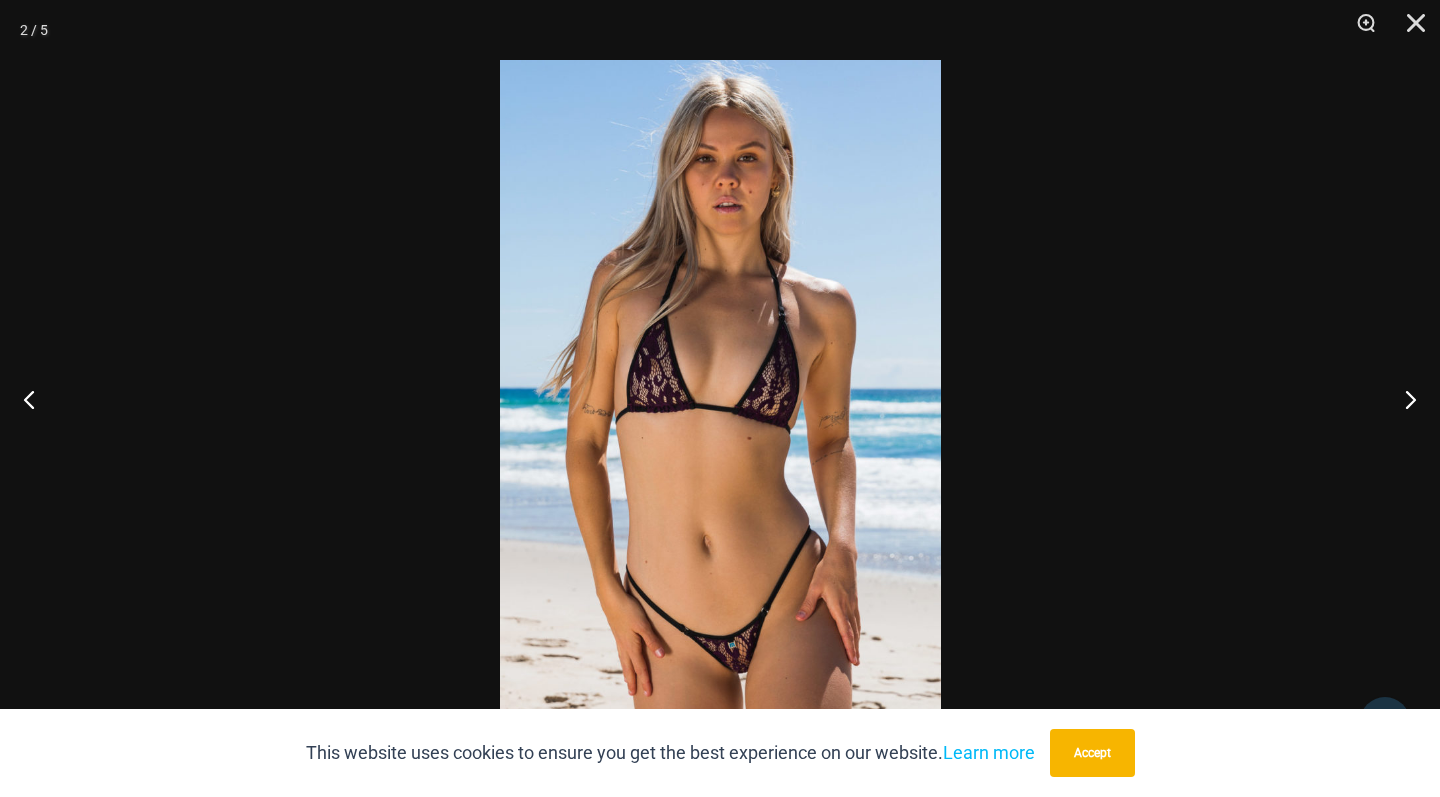 click at bounding box center (720, 398) 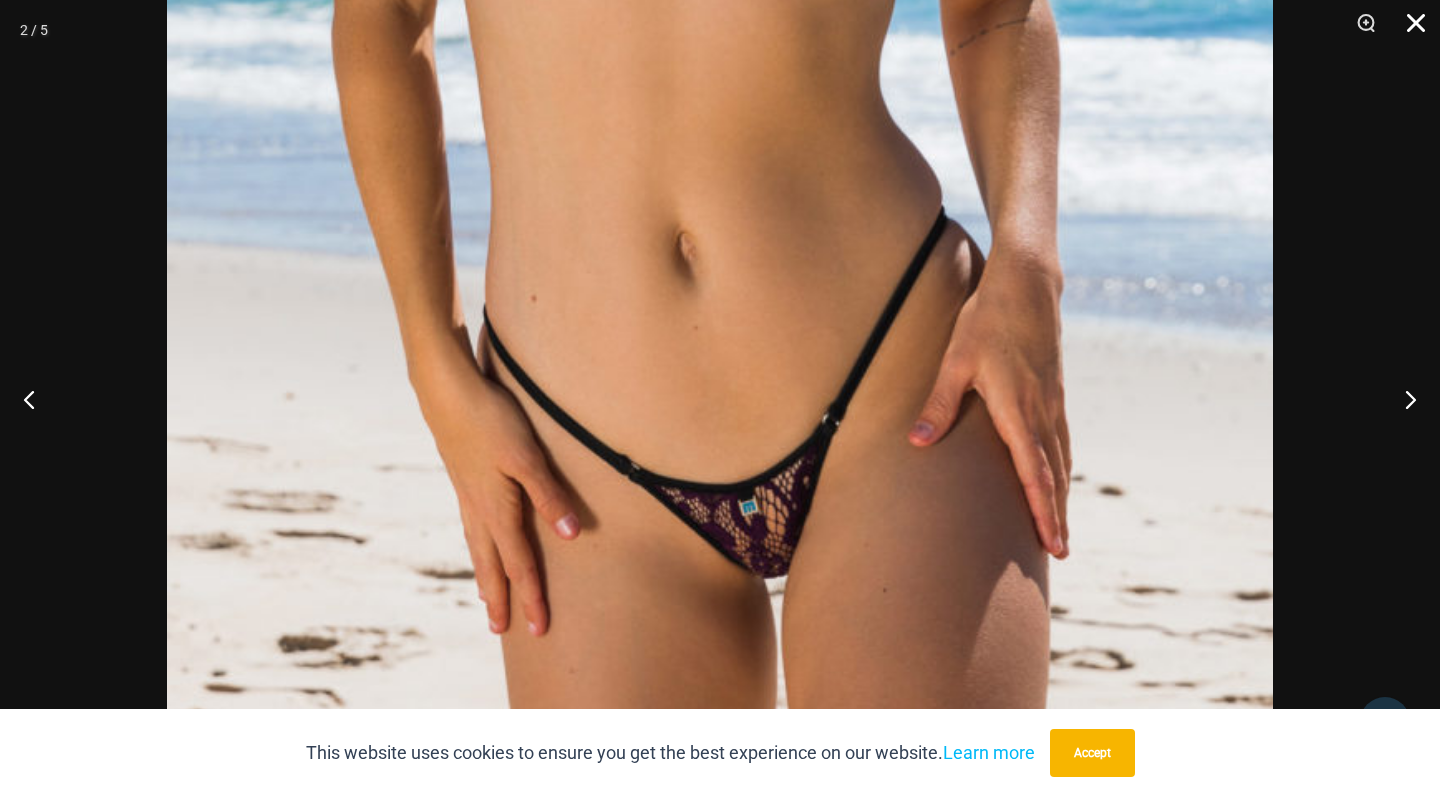 click at bounding box center [1409, 30] 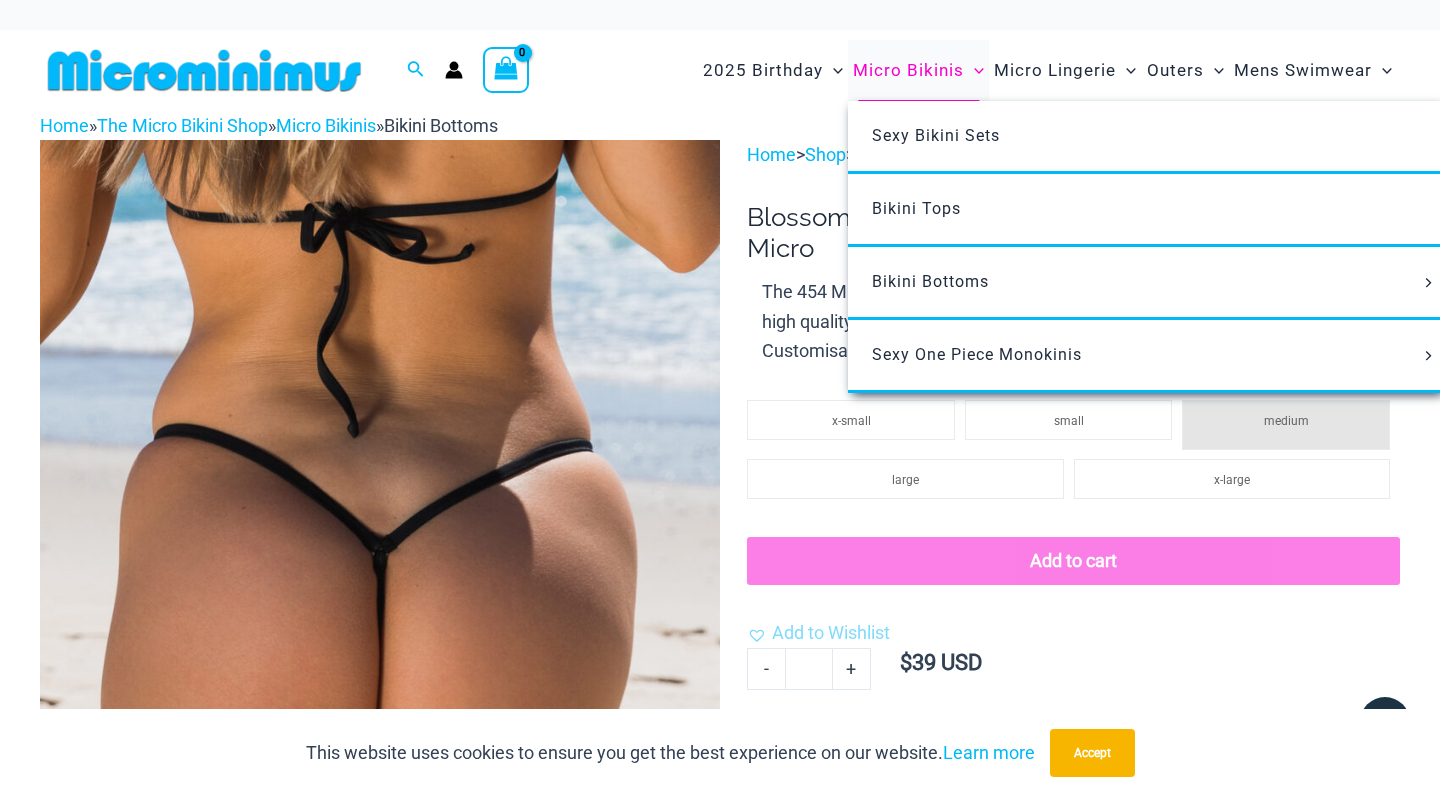 scroll, scrollTop: 0, scrollLeft: 0, axis: both 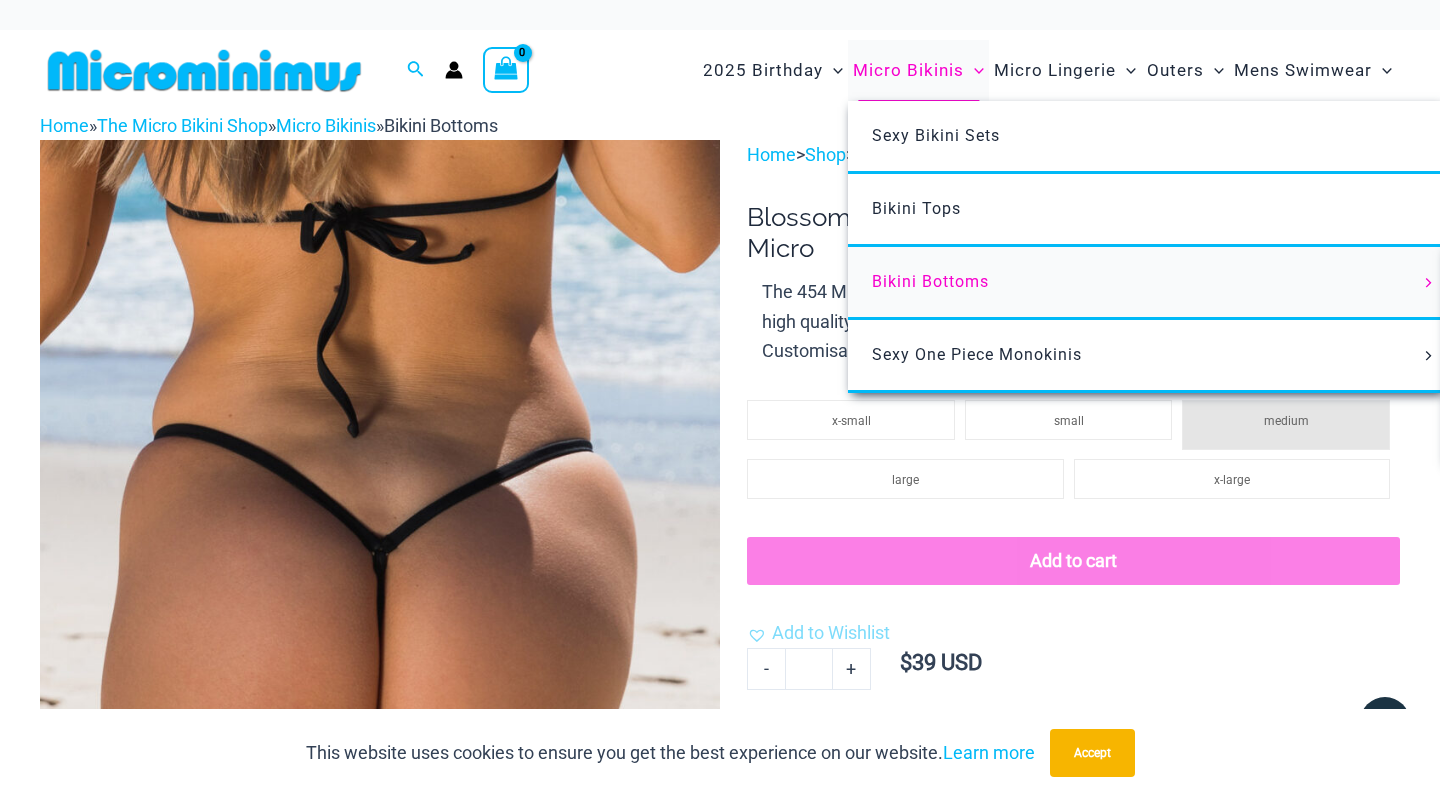 click on "Bikini Bottoms" at bounding box center [930, 281] 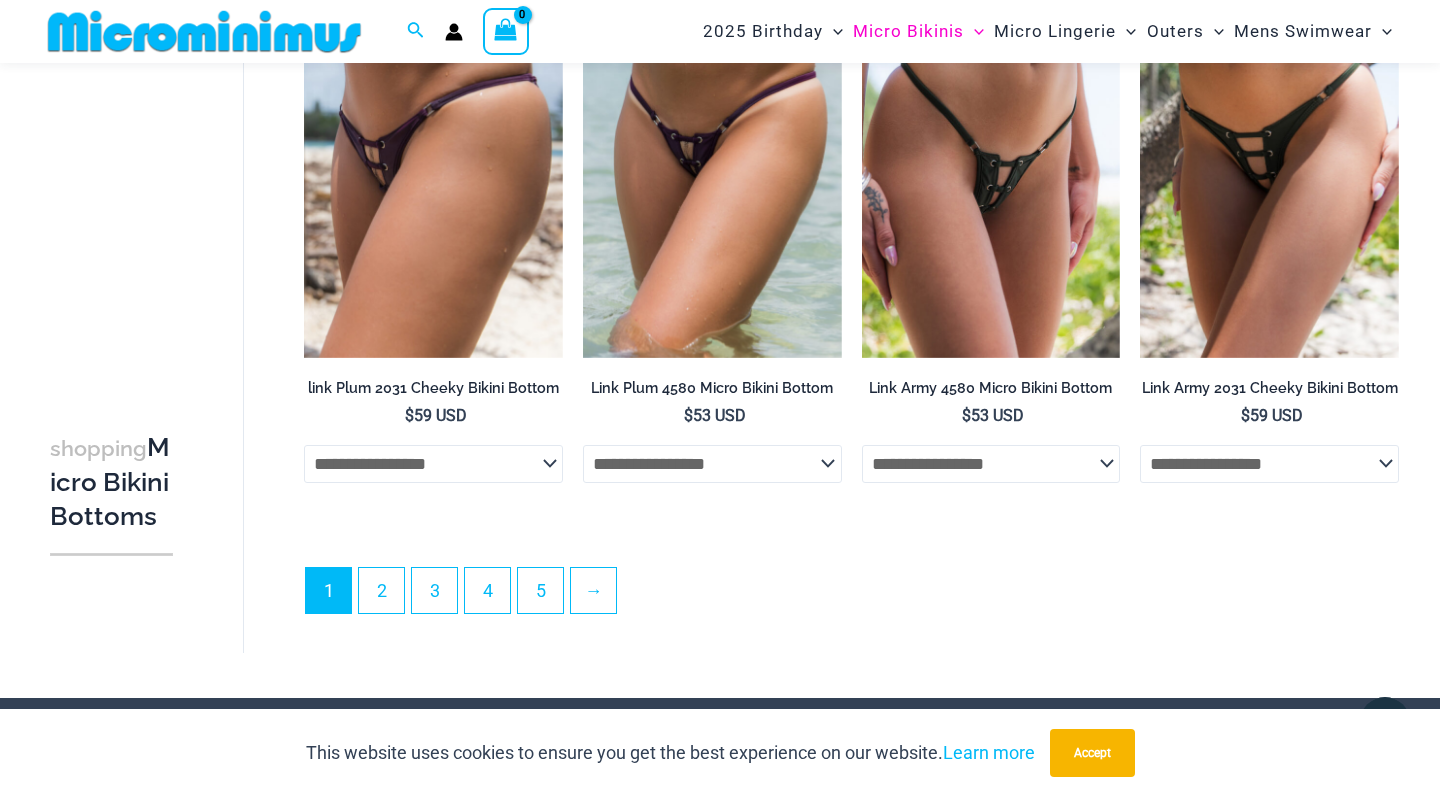 scroll, scrollTop: 5314, scrollLeft: 0, axis: vertical 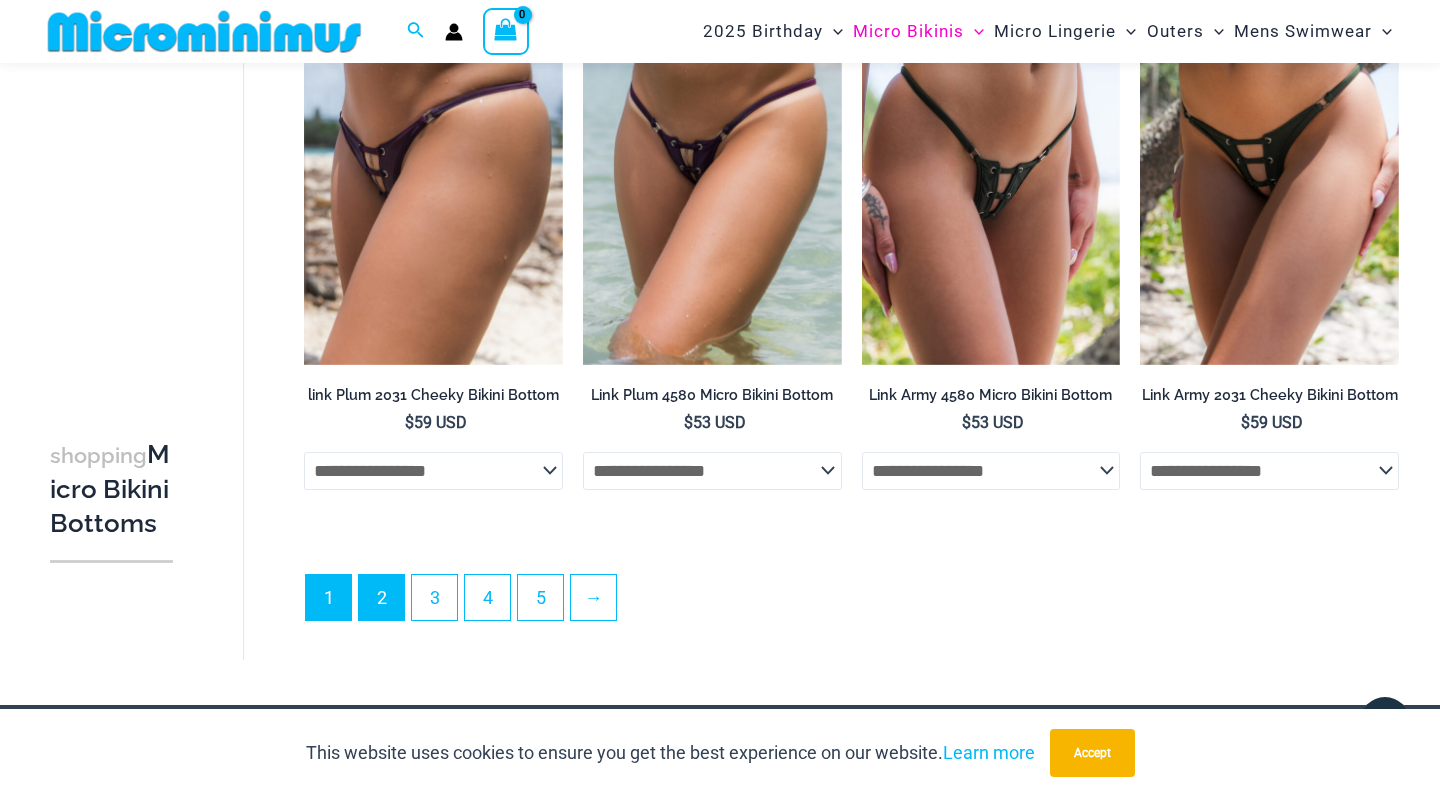 click on "2" at bounding box center (381, 597) 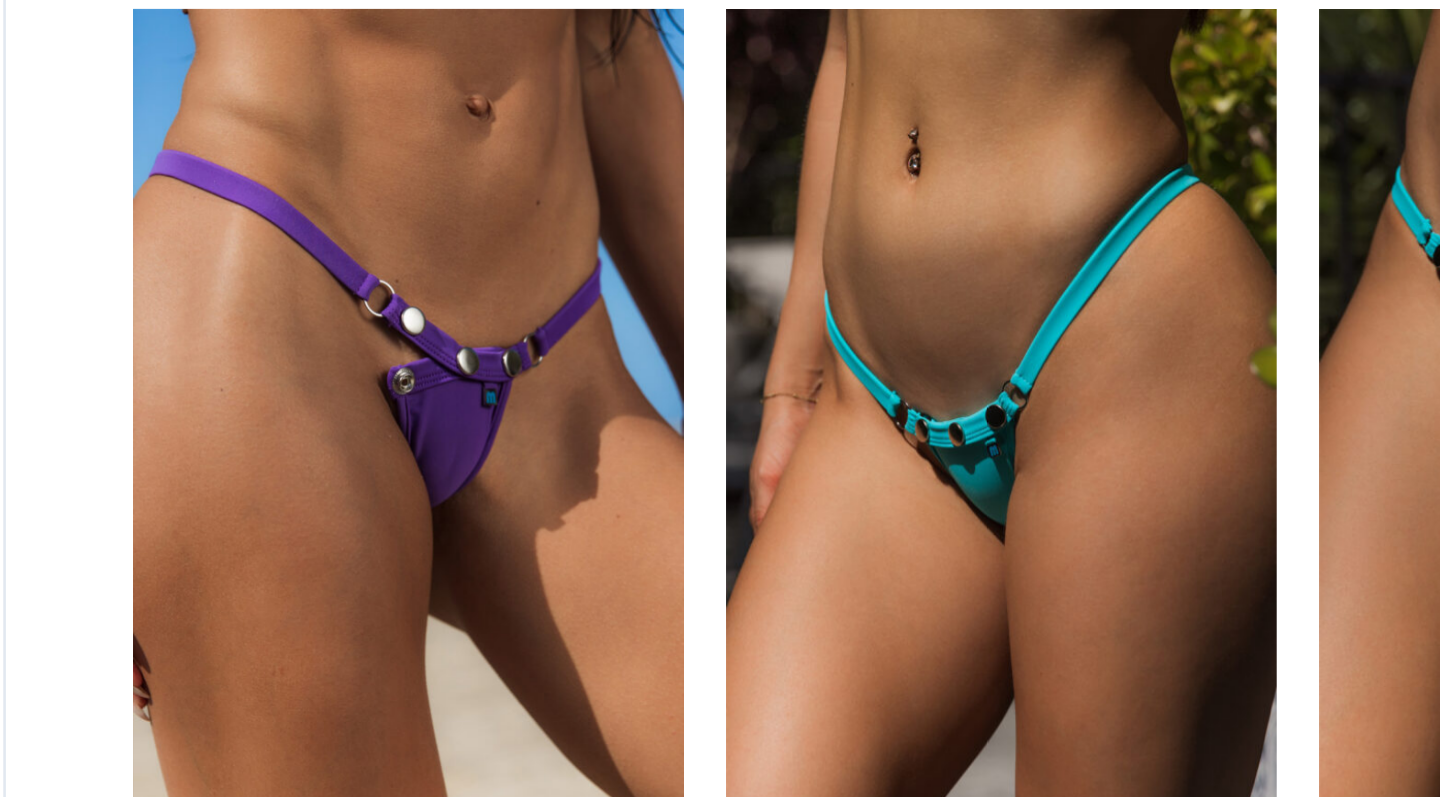 scroll, scrollTop: 2455, scrollLeft: 0, axis: vertical 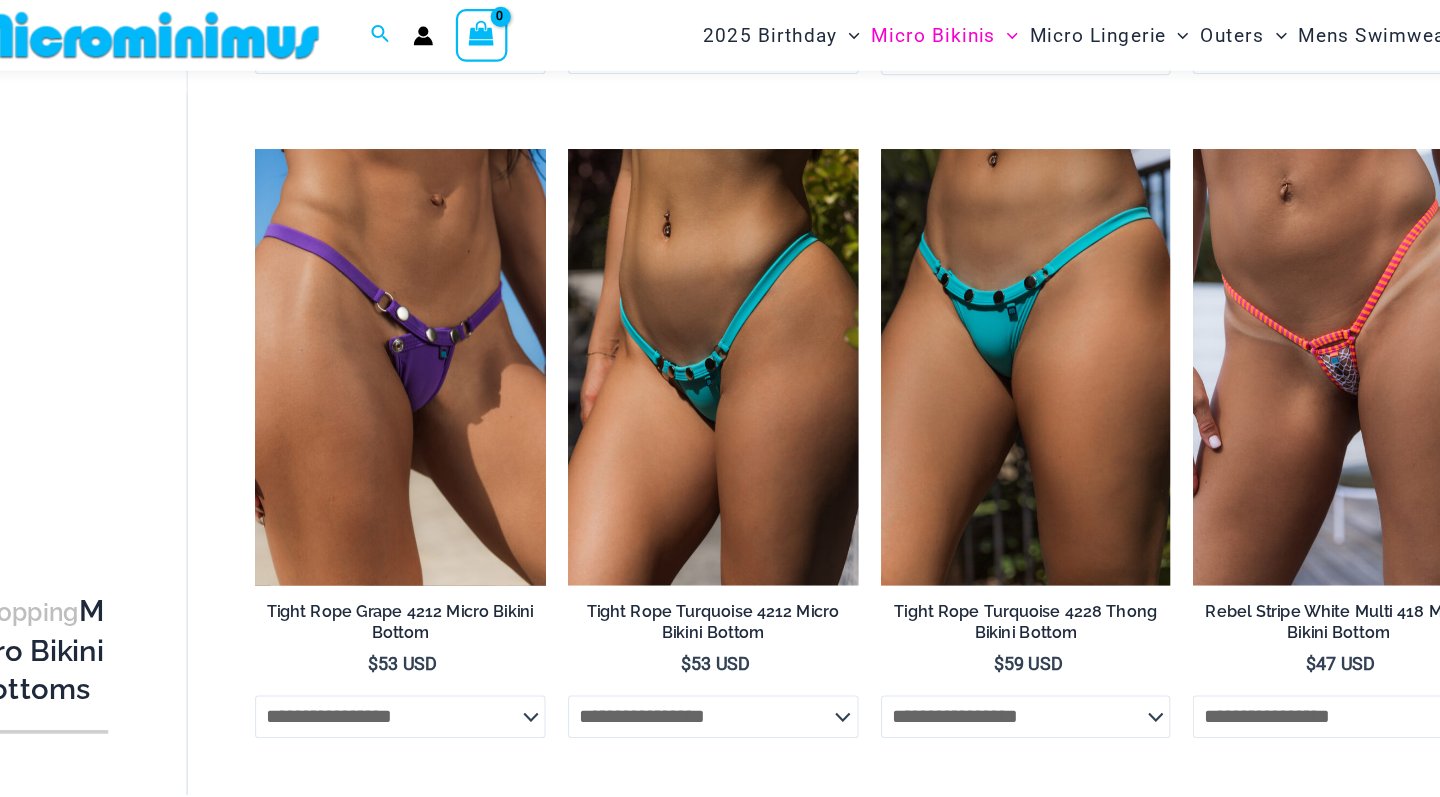 click at bounding box center [433, 327] 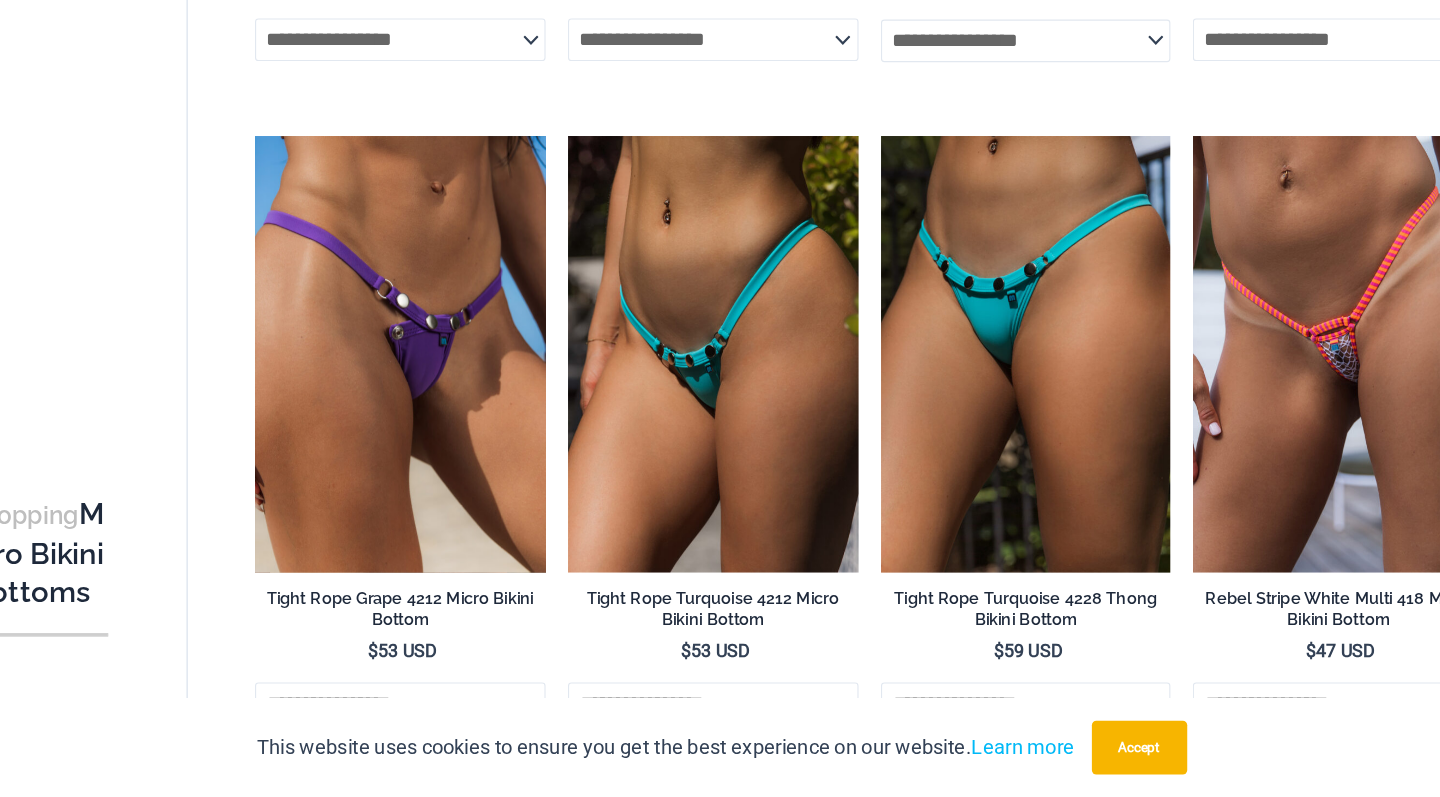 scroll, scrollTop: 2382, scrollLeft: 0, axis: vertical 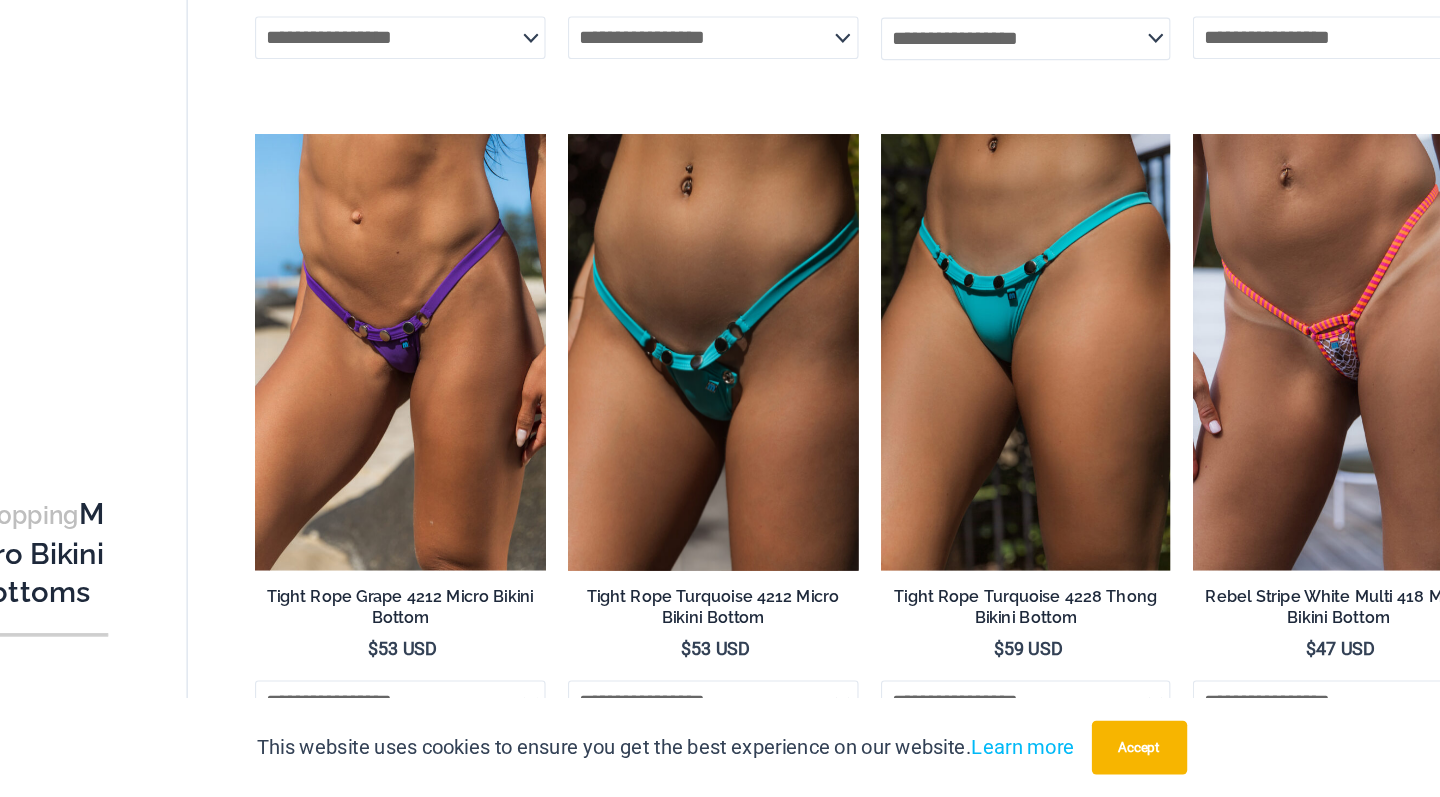 click at bounding box center [712, 400] 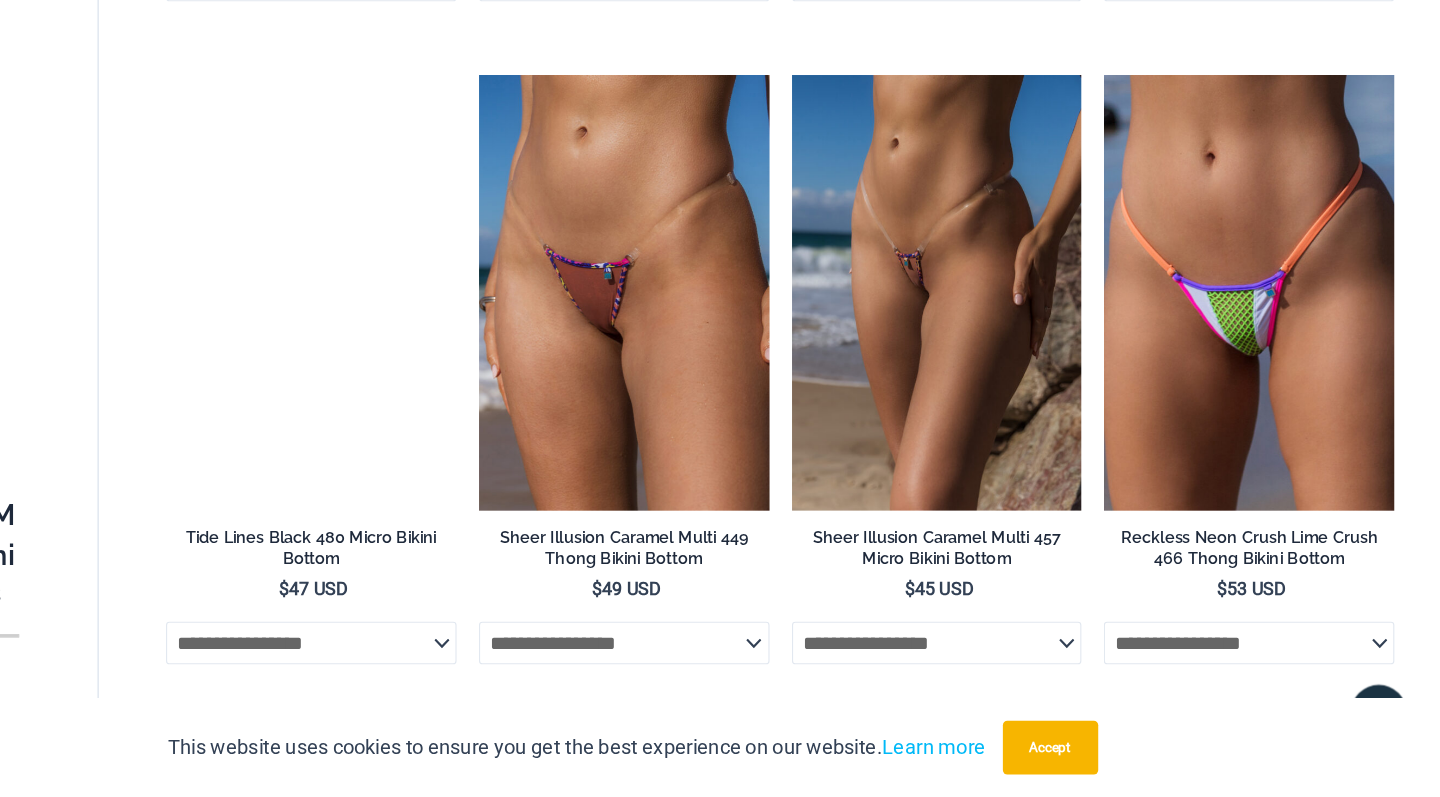 scroll, scrollTop: 4266, scrollLeft: 0, axis: vertical 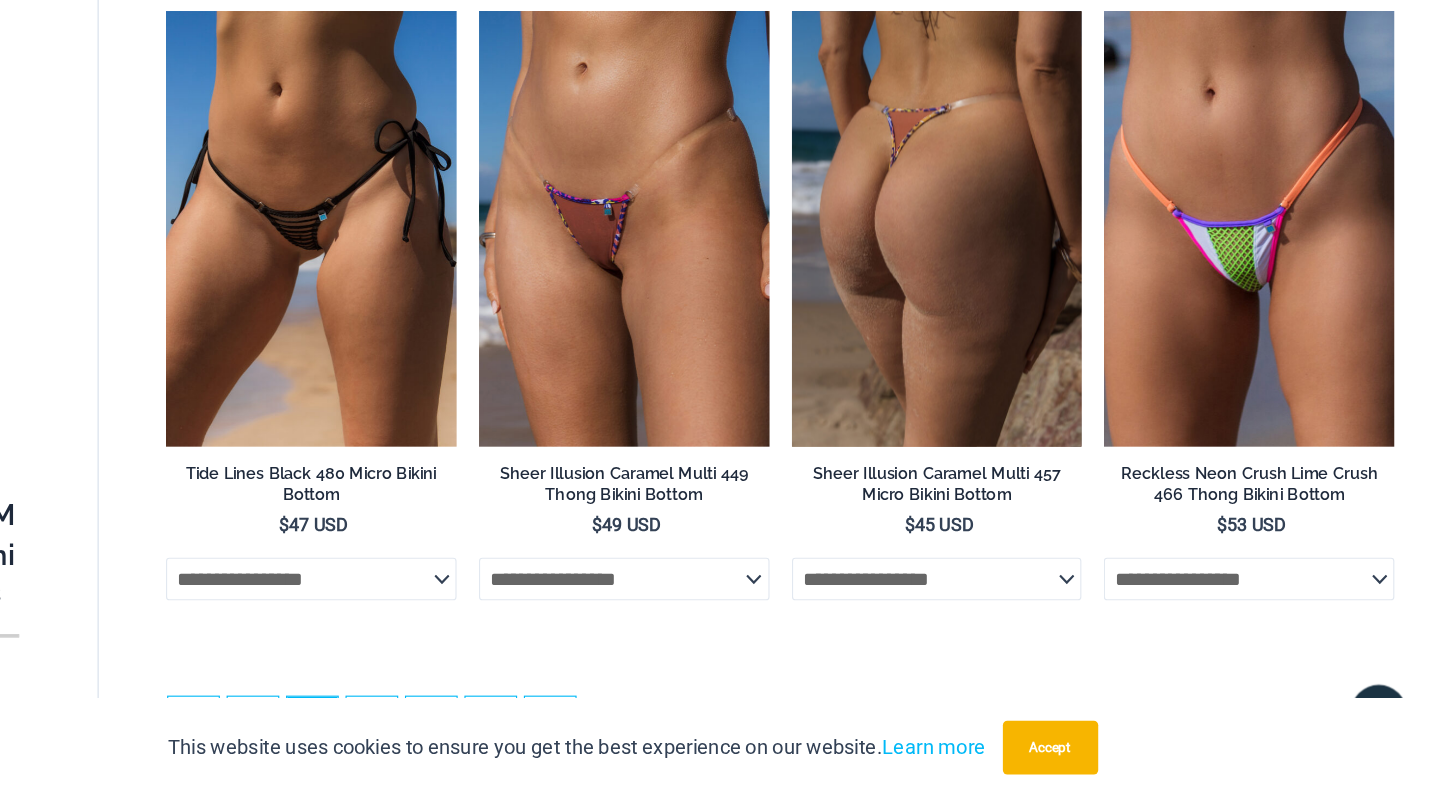 click at bounding box center [991, 291] 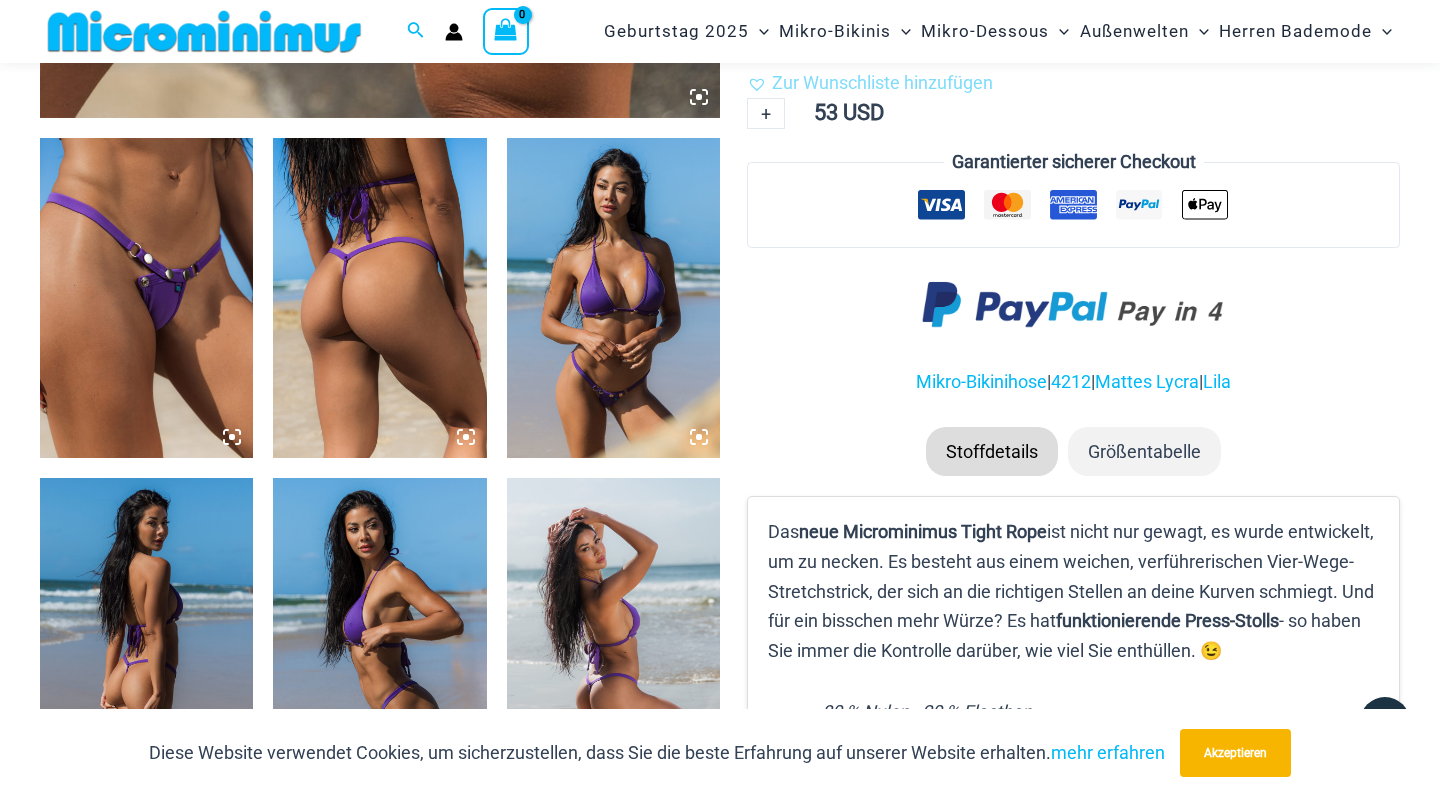 scroll, scrollTop: 1082, scrollLeft: 0, axis: vertical 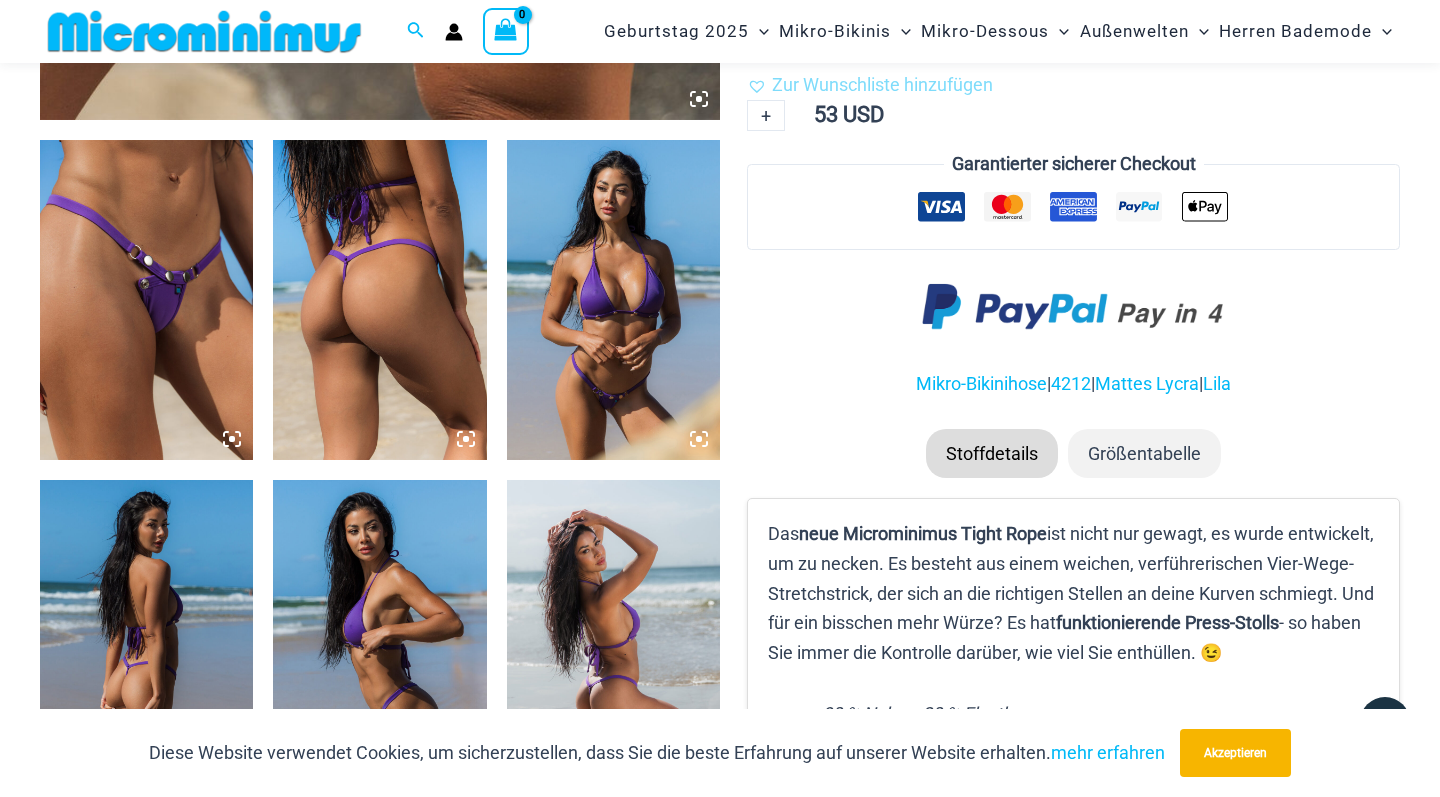 click at bounding box center [613, 300] 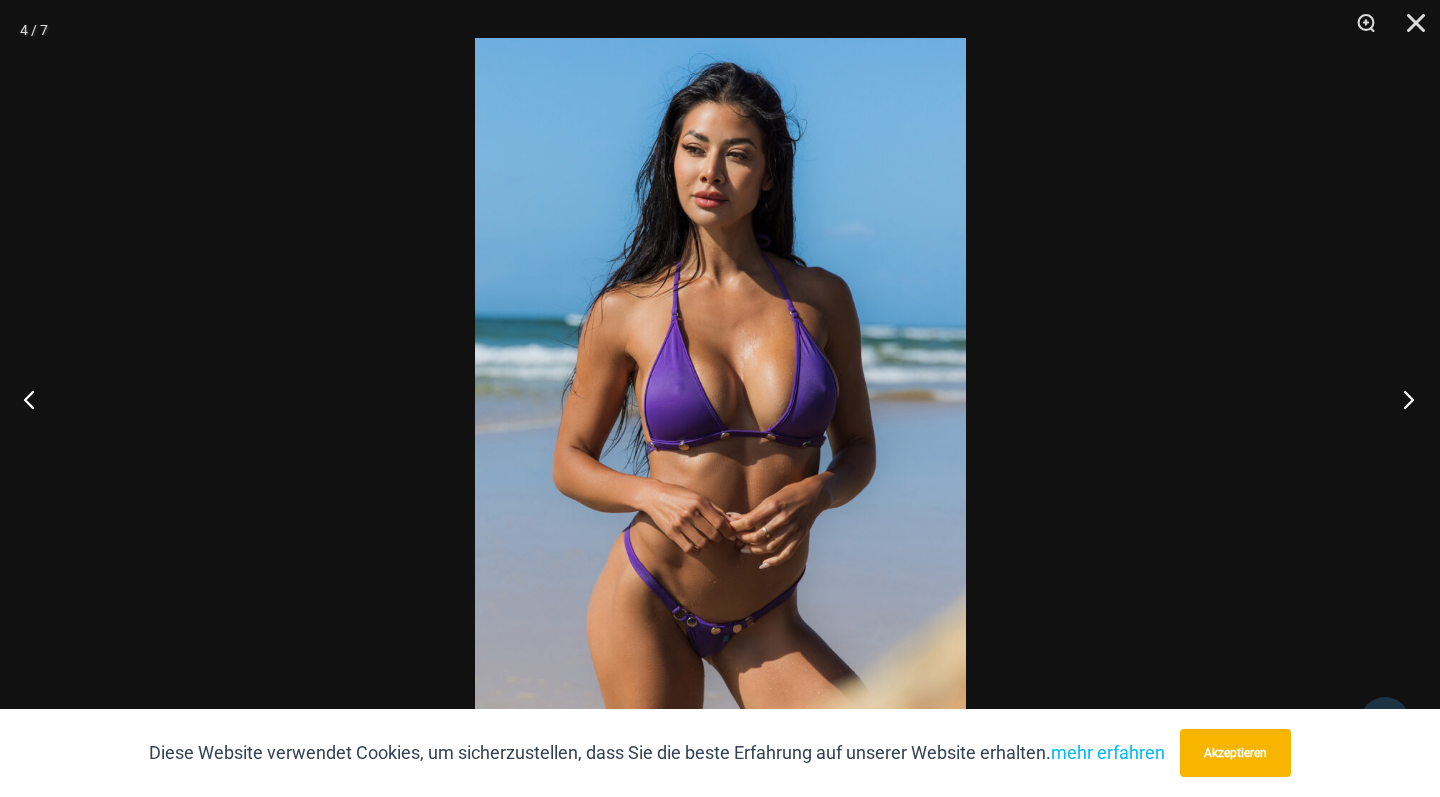click at bounding box center [1402, 399] 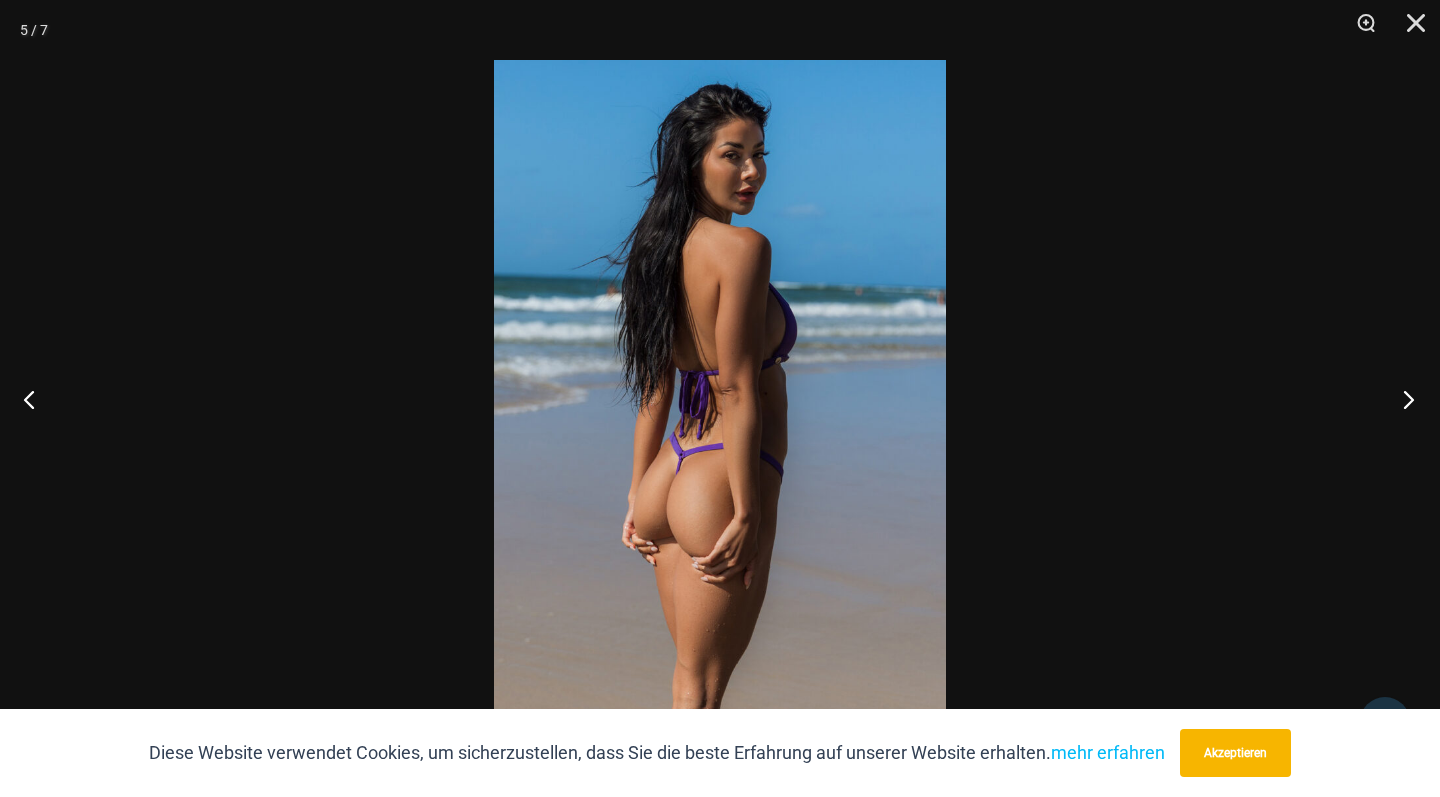 click at bounding box center (1402, 399) 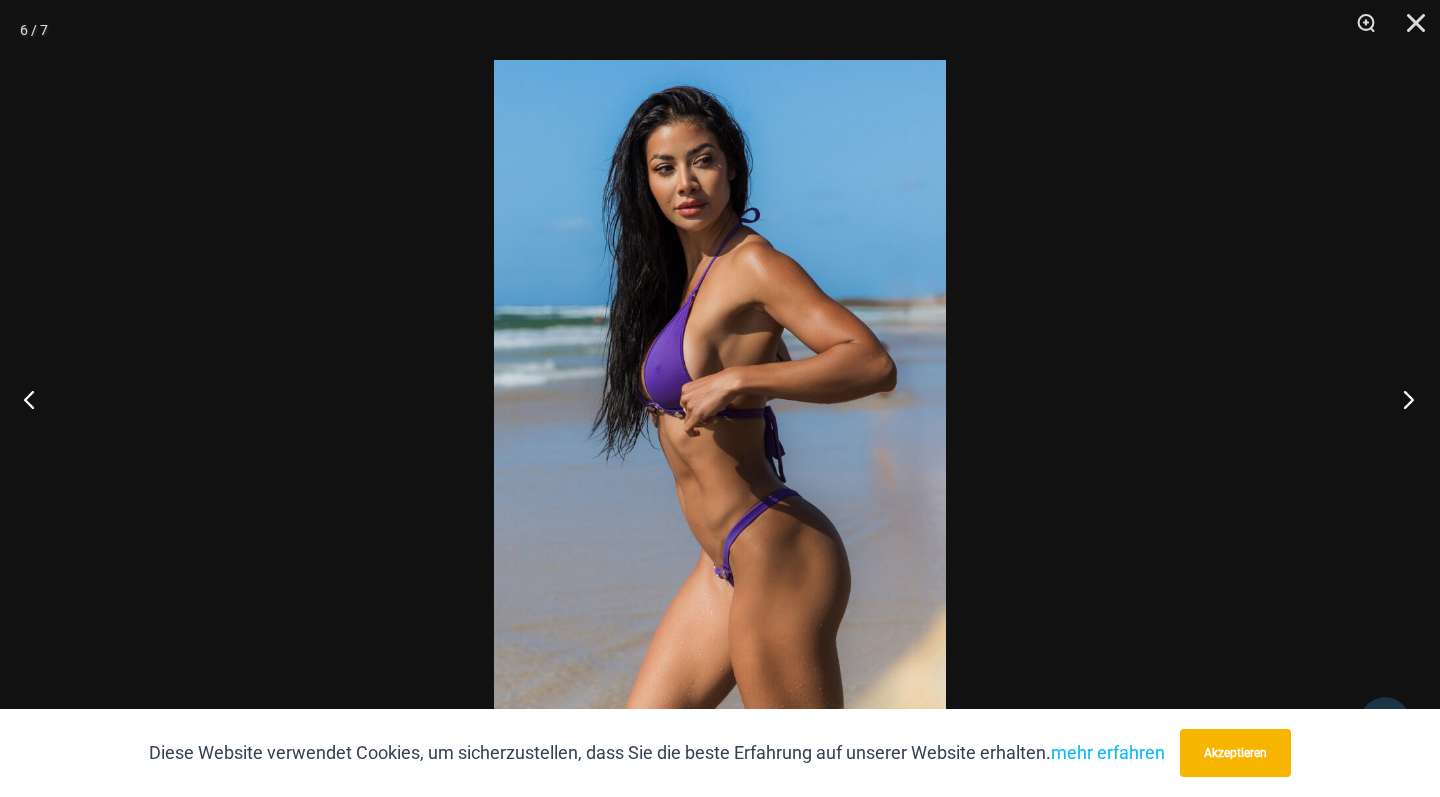 click at bounding box center (1402, 399) 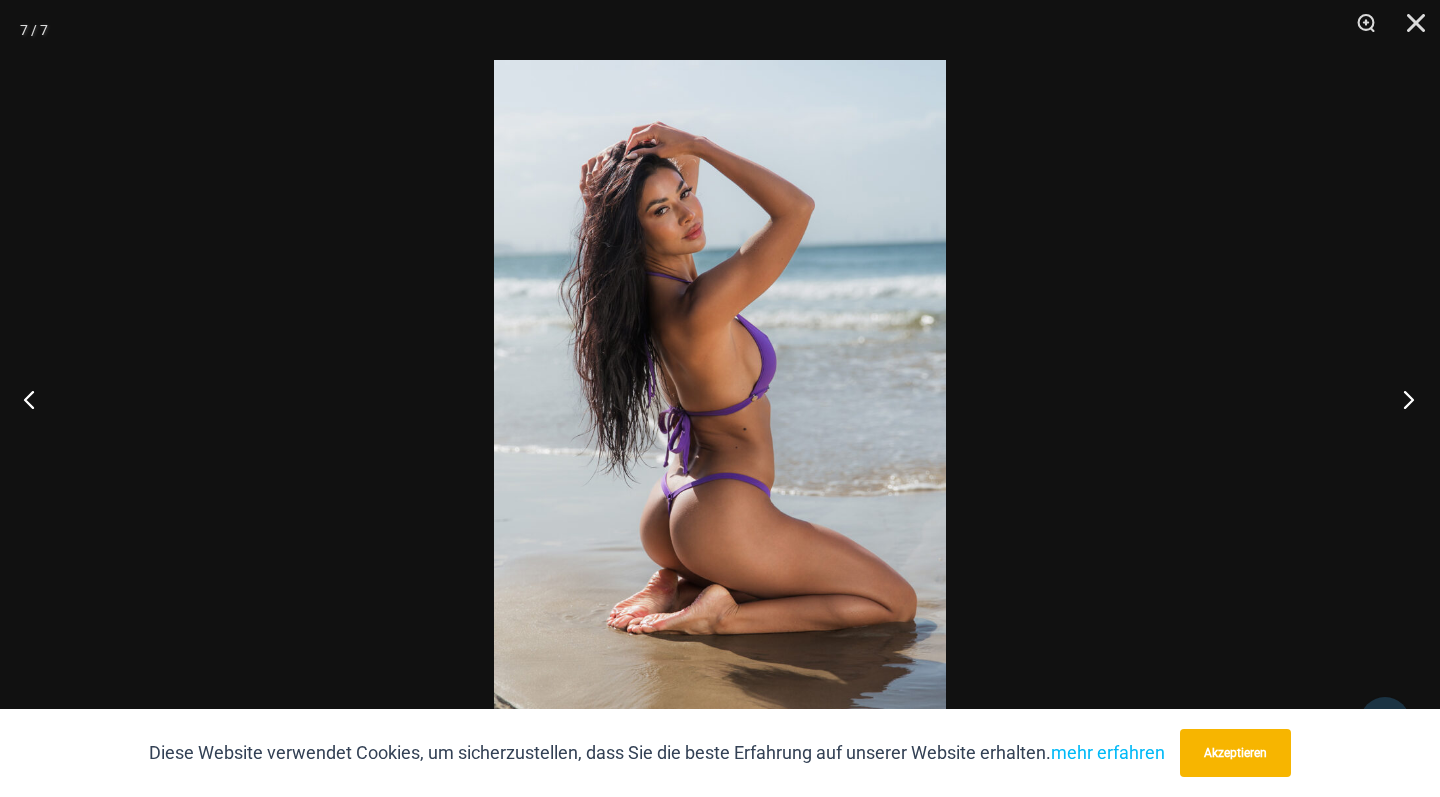 click at bounding box center [1402, 399] 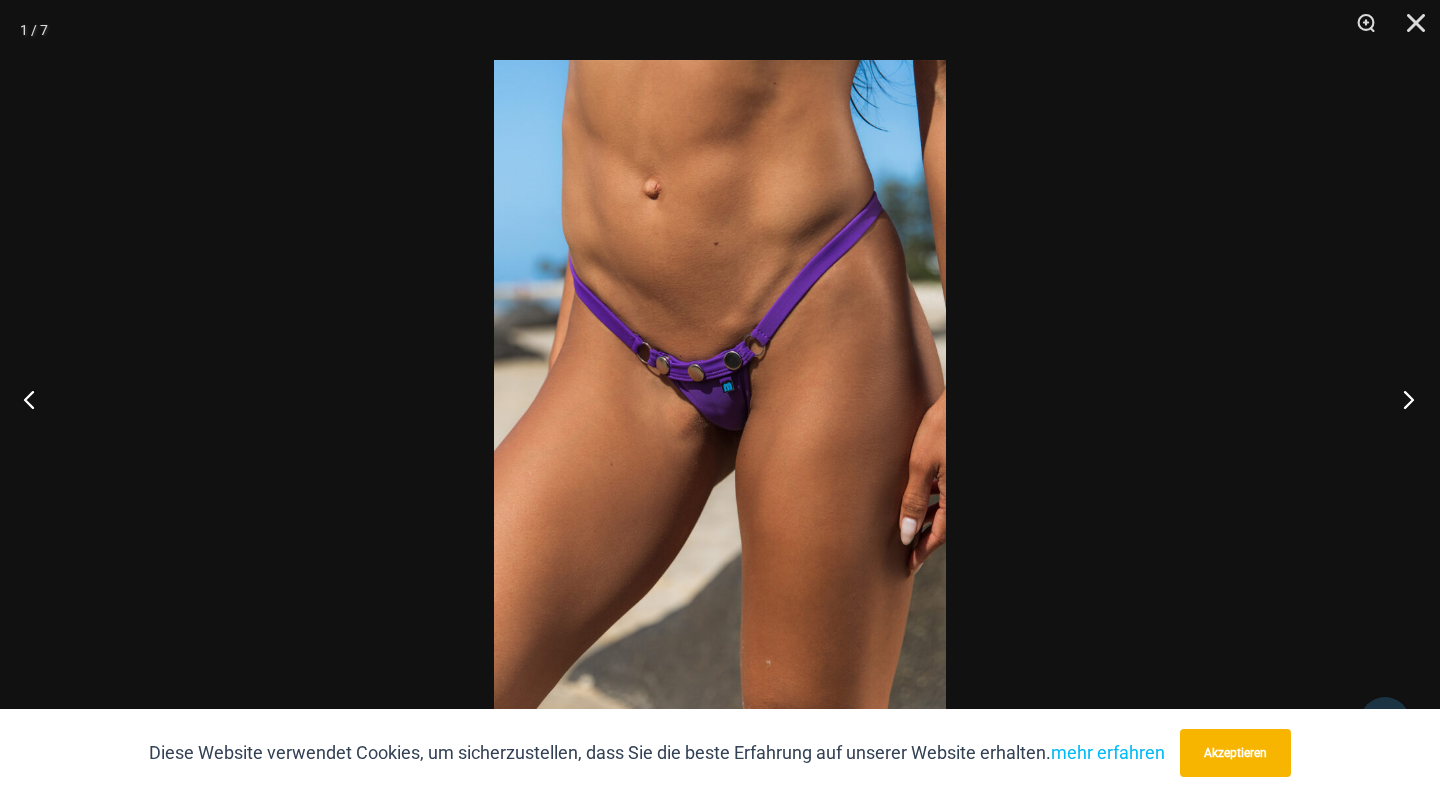 click at bounding box center [1402, 399] 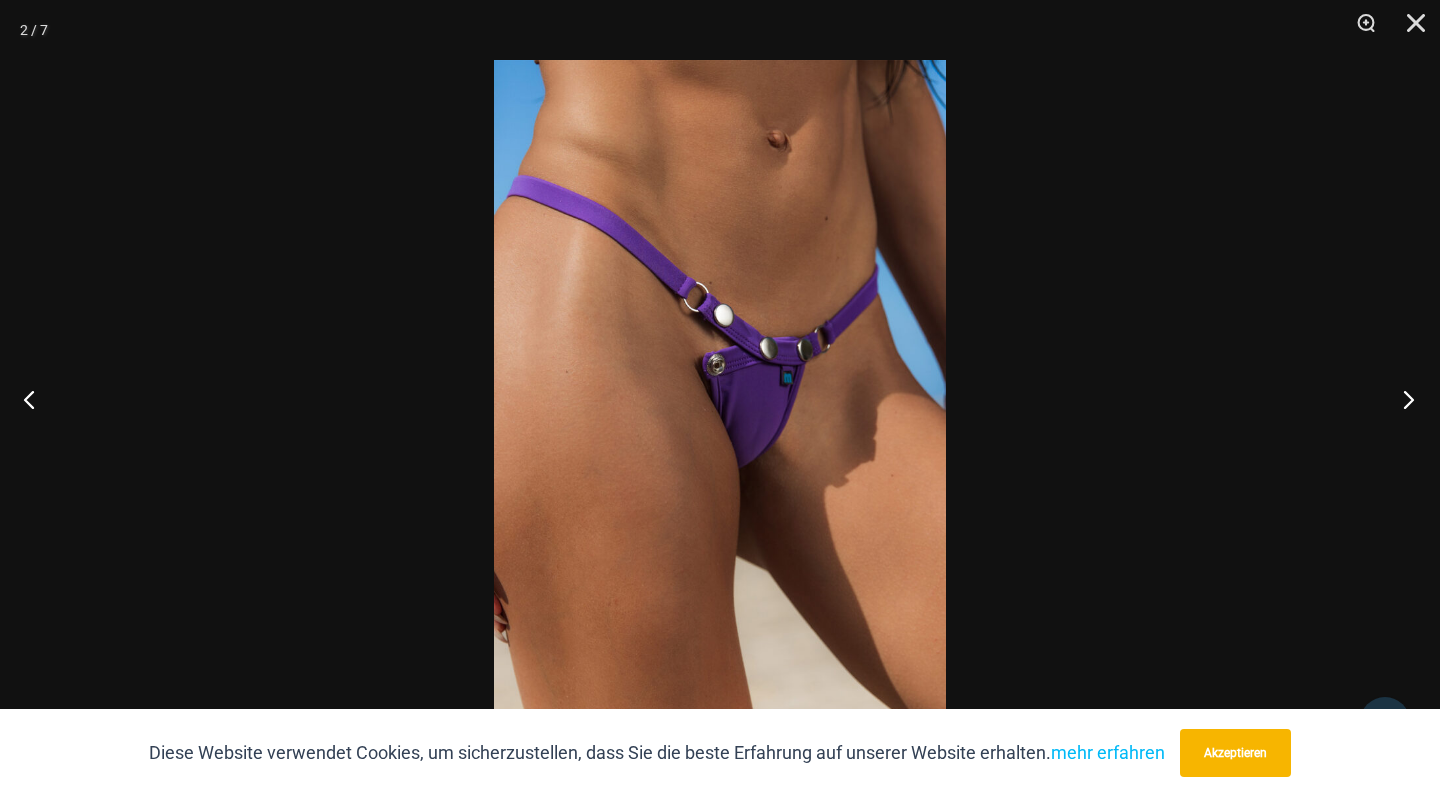 click at bounding box center (1402, 399) 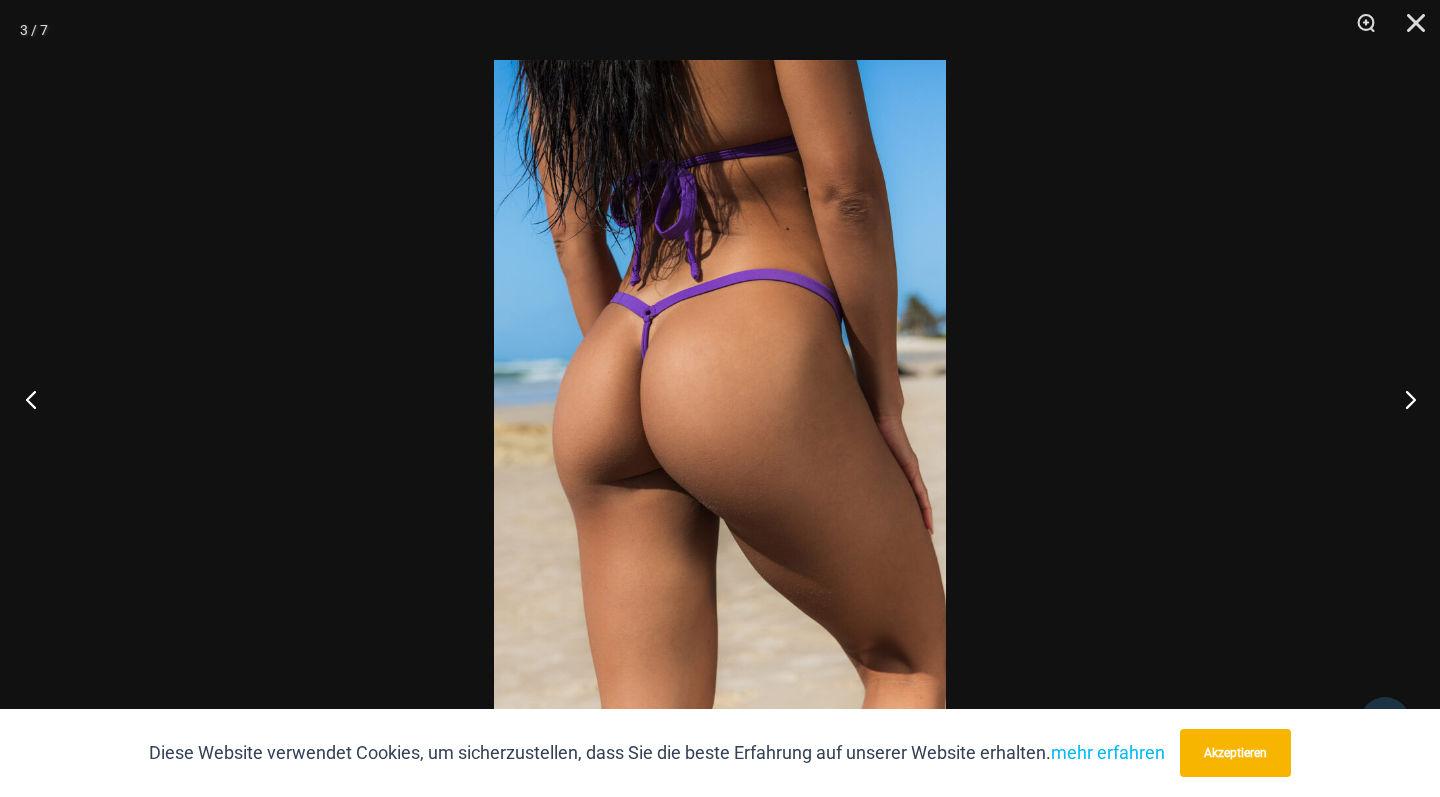 click at bounding box center [37, 399] 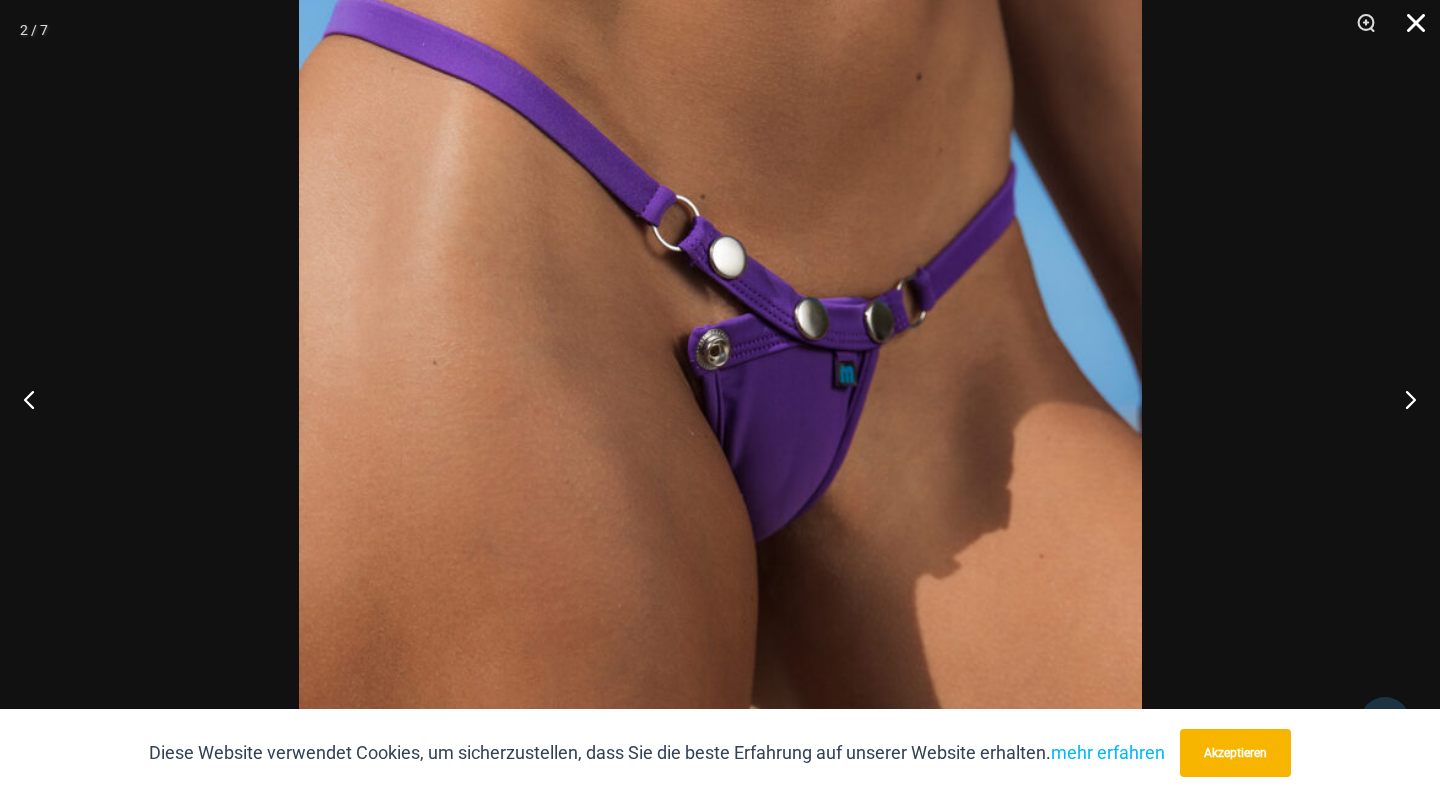 click at bounding box center (1409, 30) 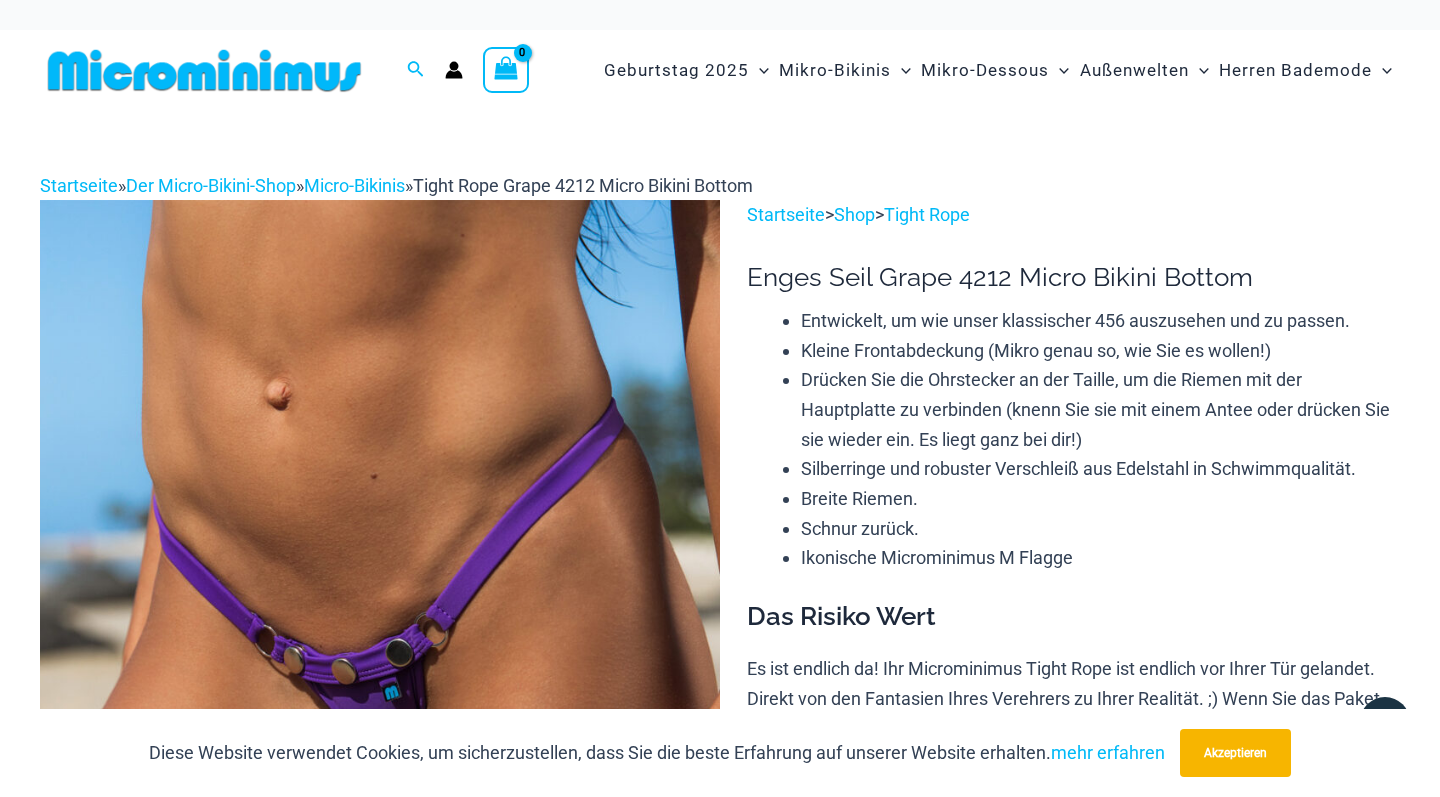 scroll, scrollTop: 0, scrollLeft: 0, axis: both 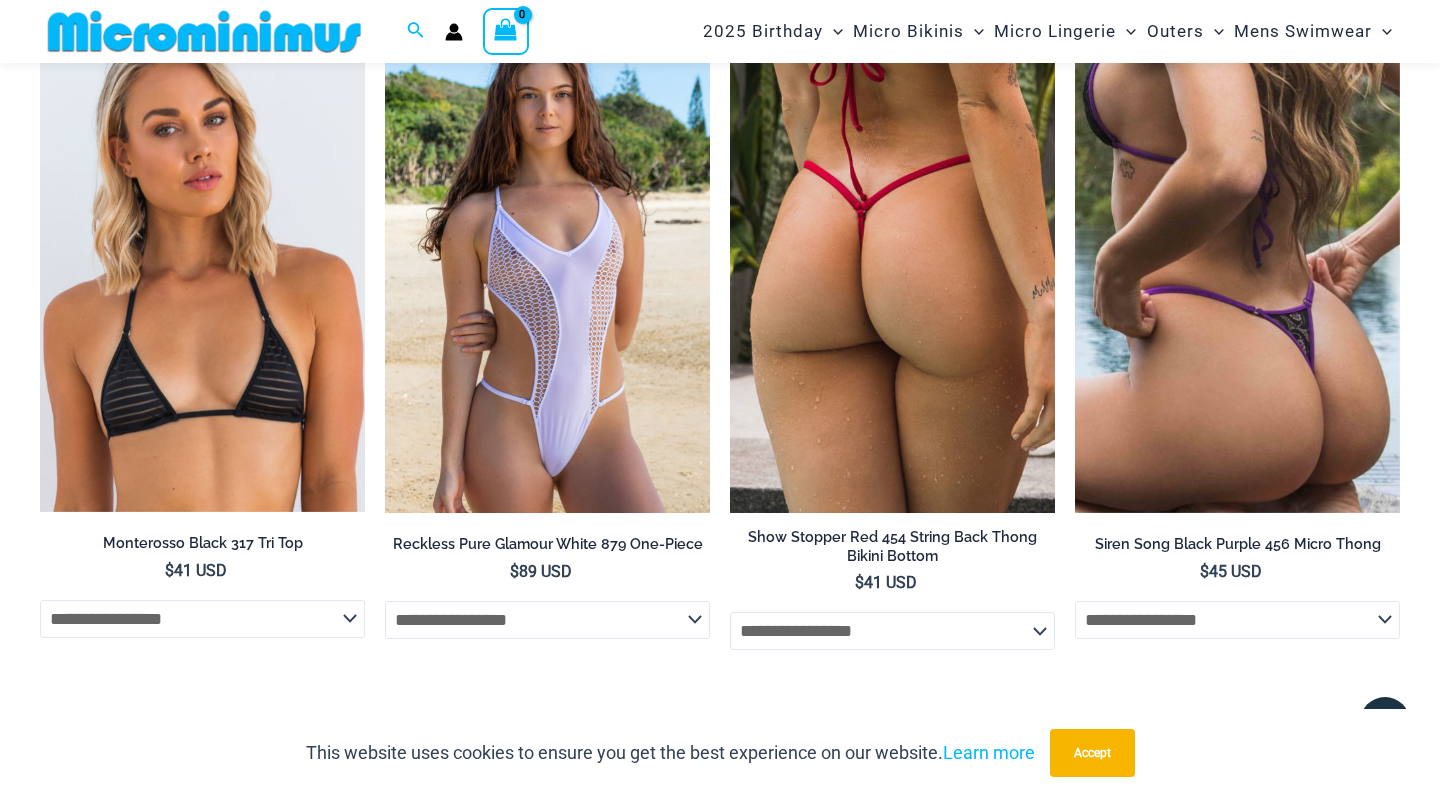 click at bounding box center [547, 270] 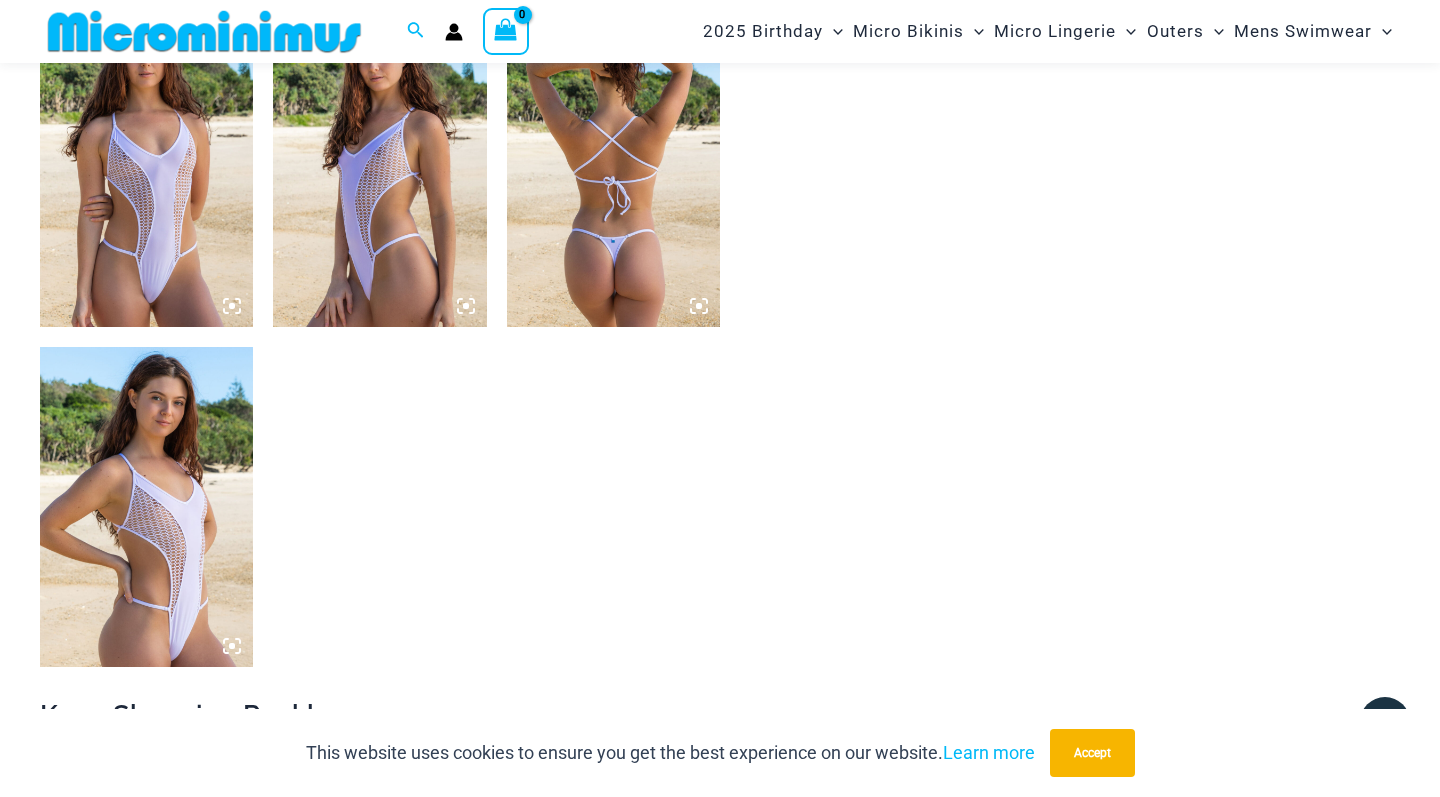 scroll, scrollTop: 1157, scrollLeft: 0, axis: vertical 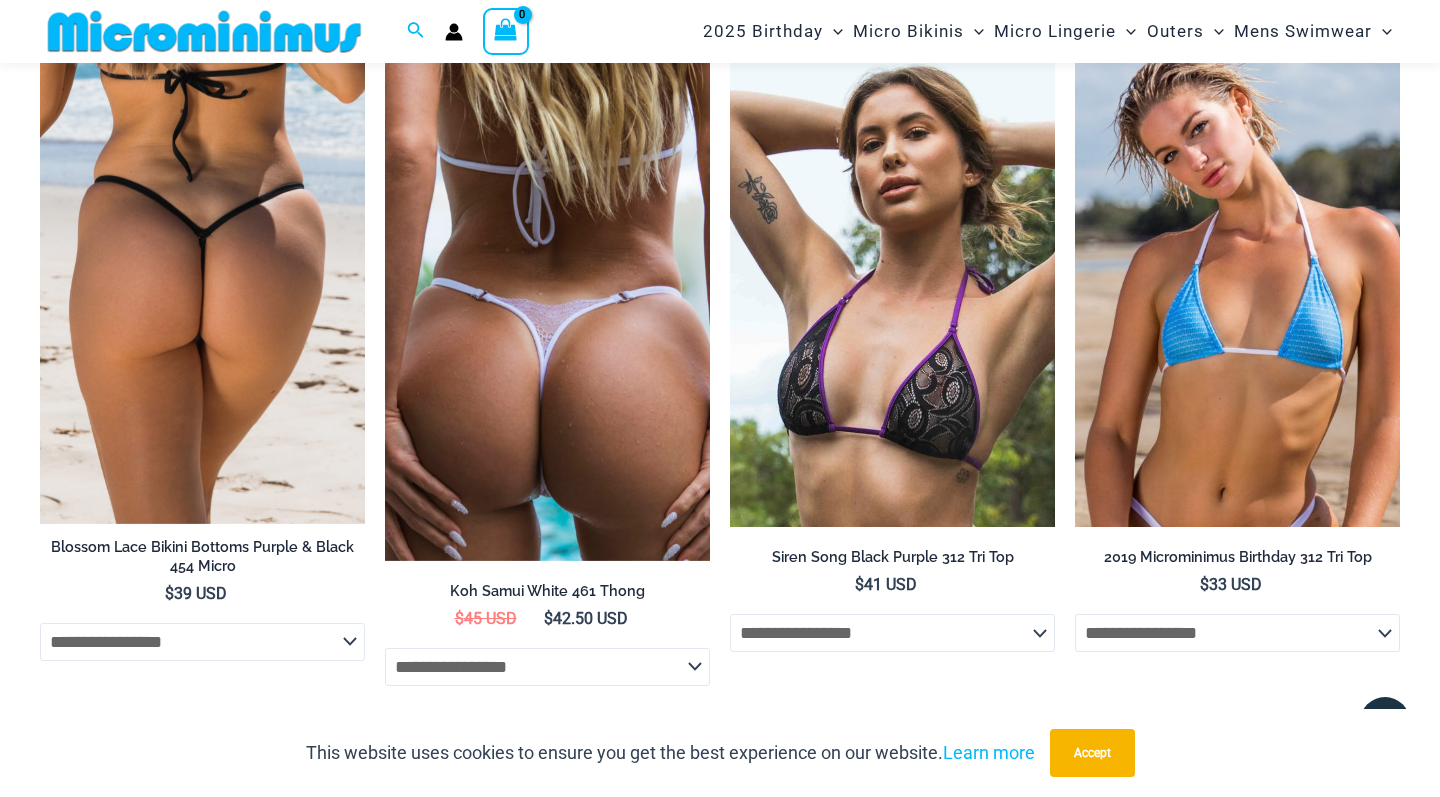 click at bounding box center [547, 300] 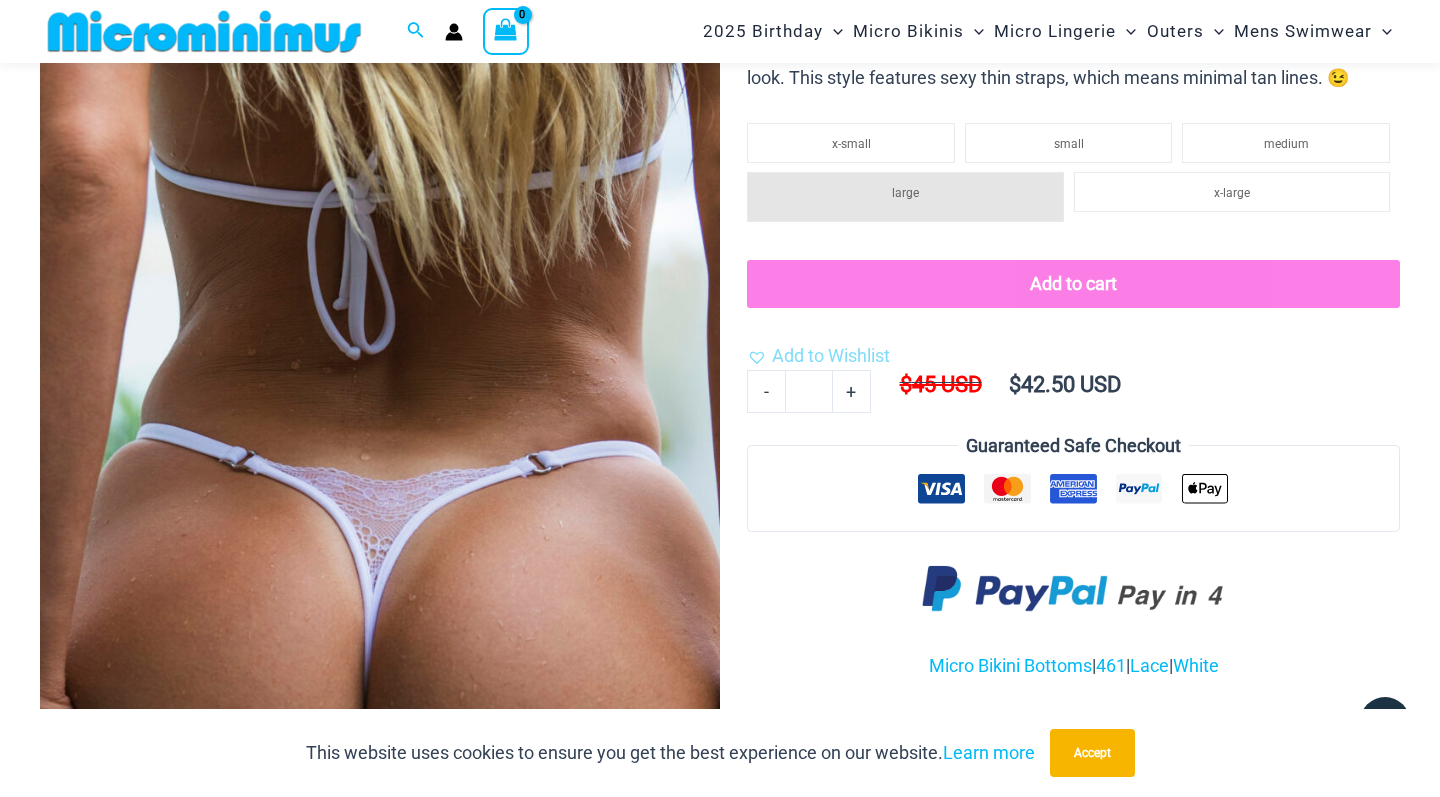 scroll, scrollTop: 192, scrollLeft: 0, axis: vertical 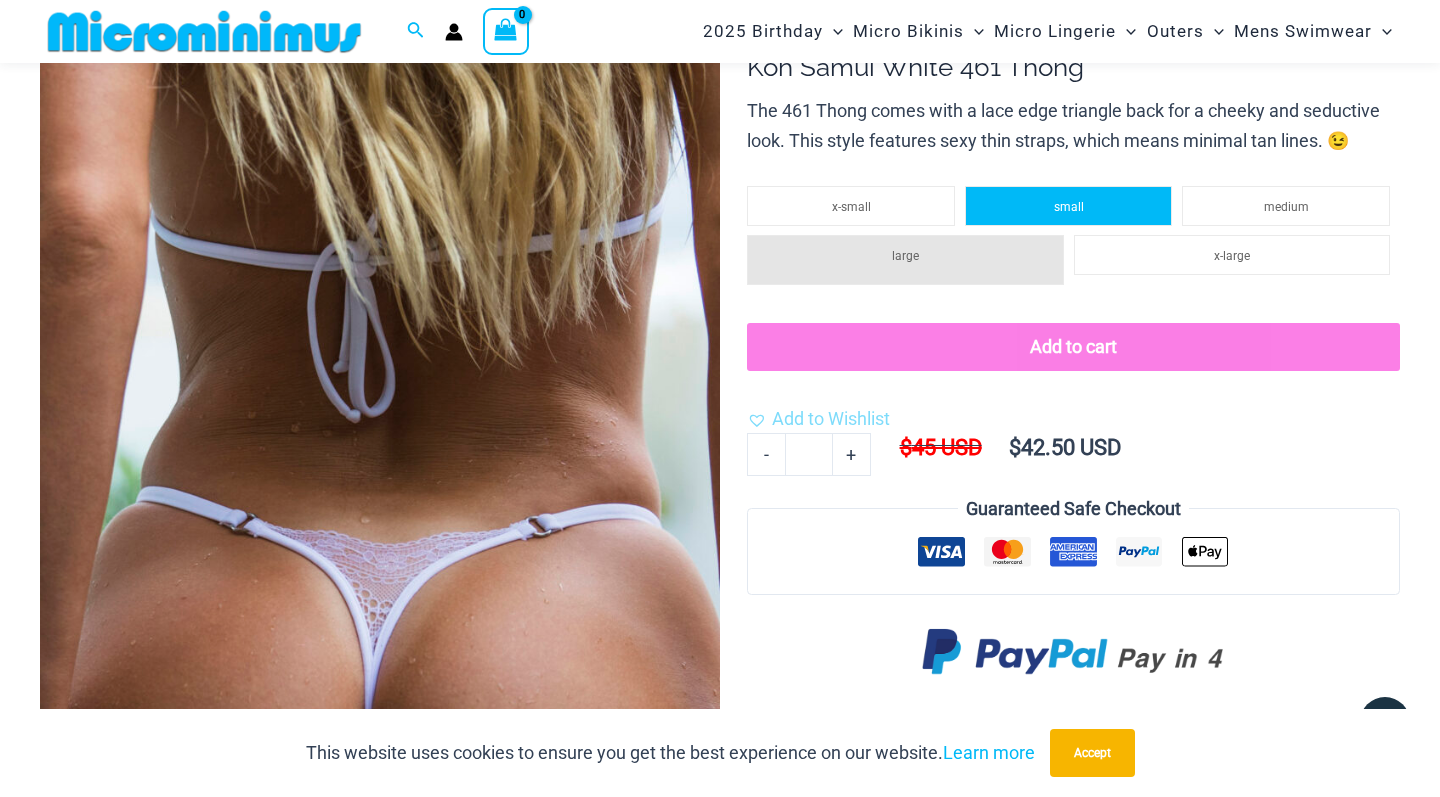 click on "small" 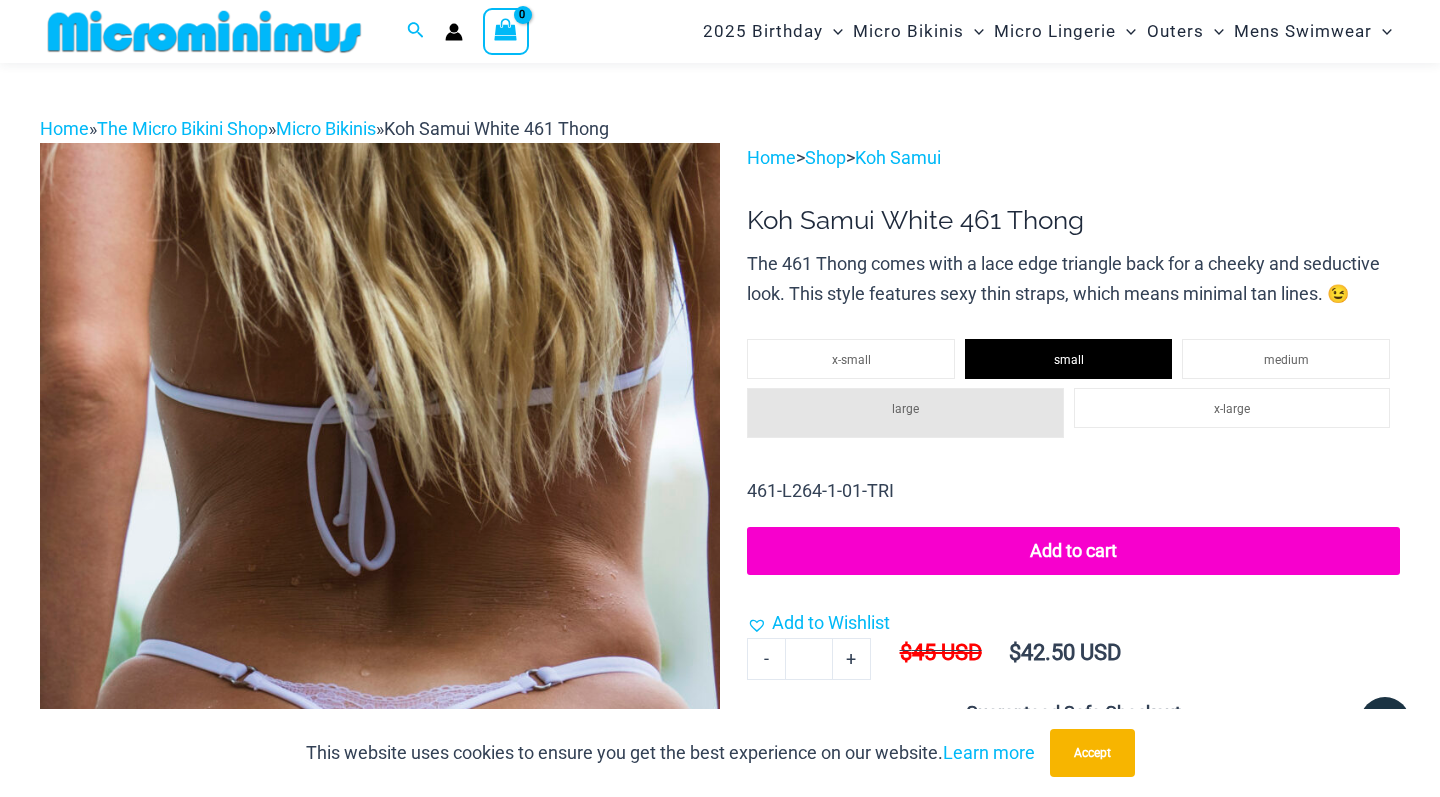 scroll, scrollTop: 45, scrollLeft: 0, axis: vertical 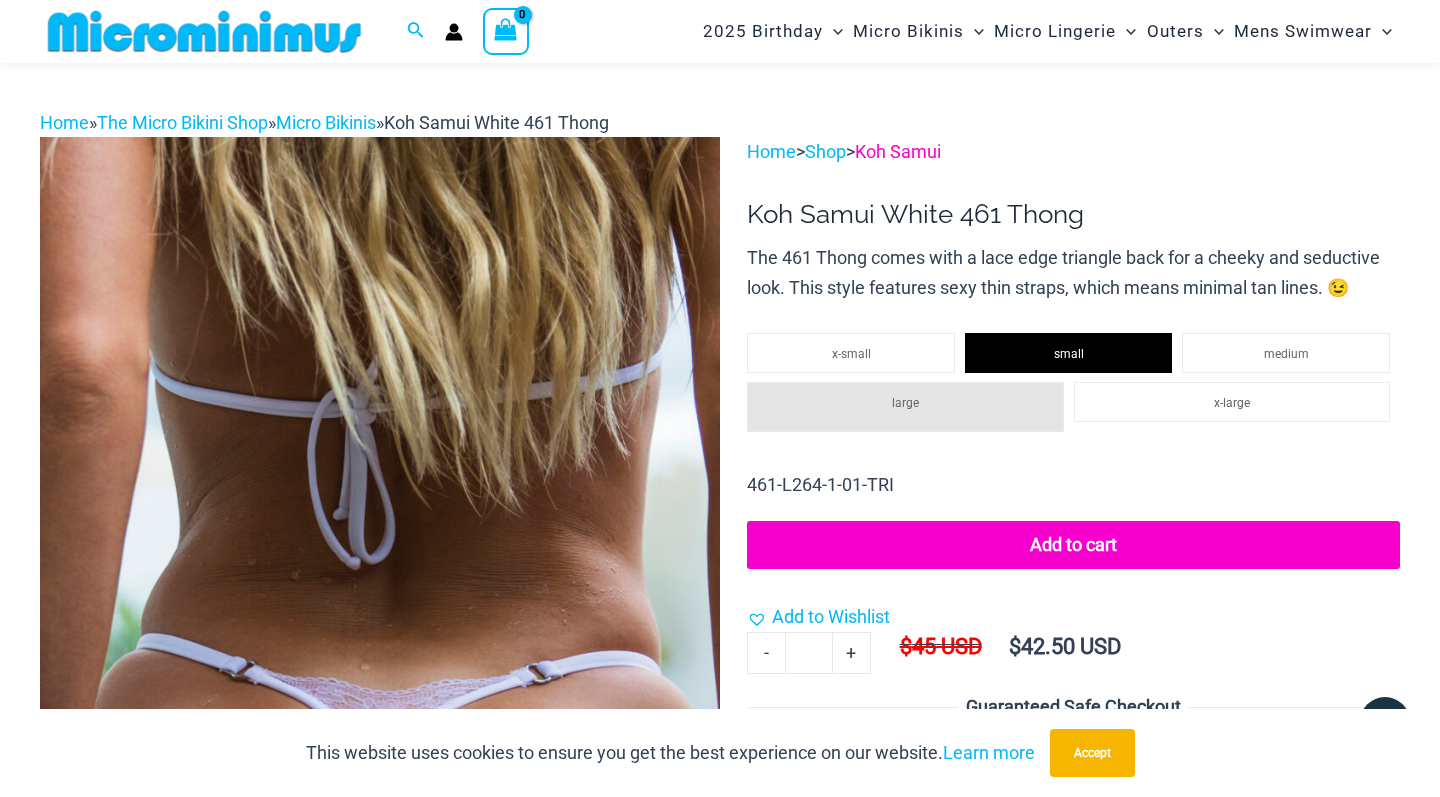 click on "Koh Samui" at bounding box center (898, 151) 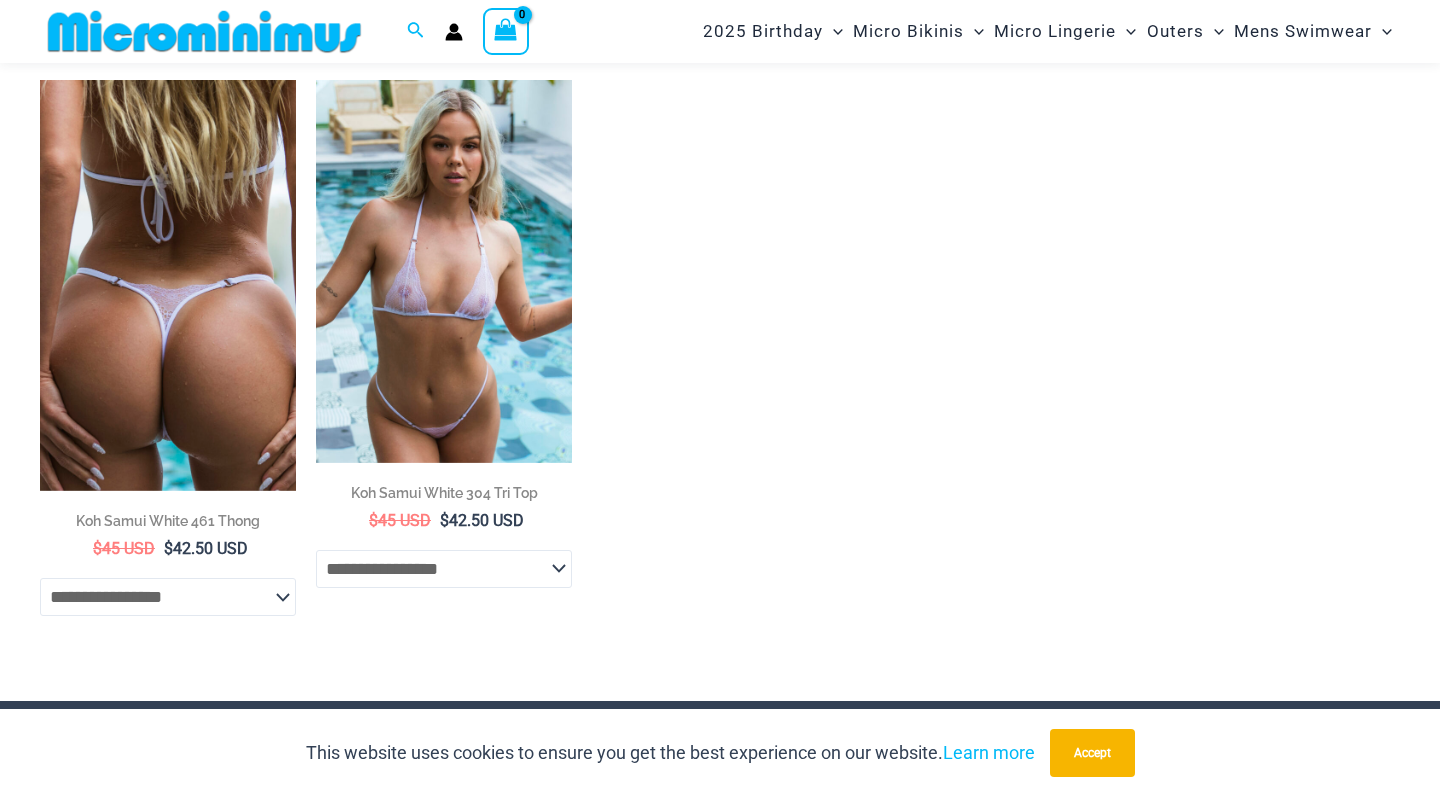 scroll, scrollTop: 185, scrollLeft: 0, axis: vertical 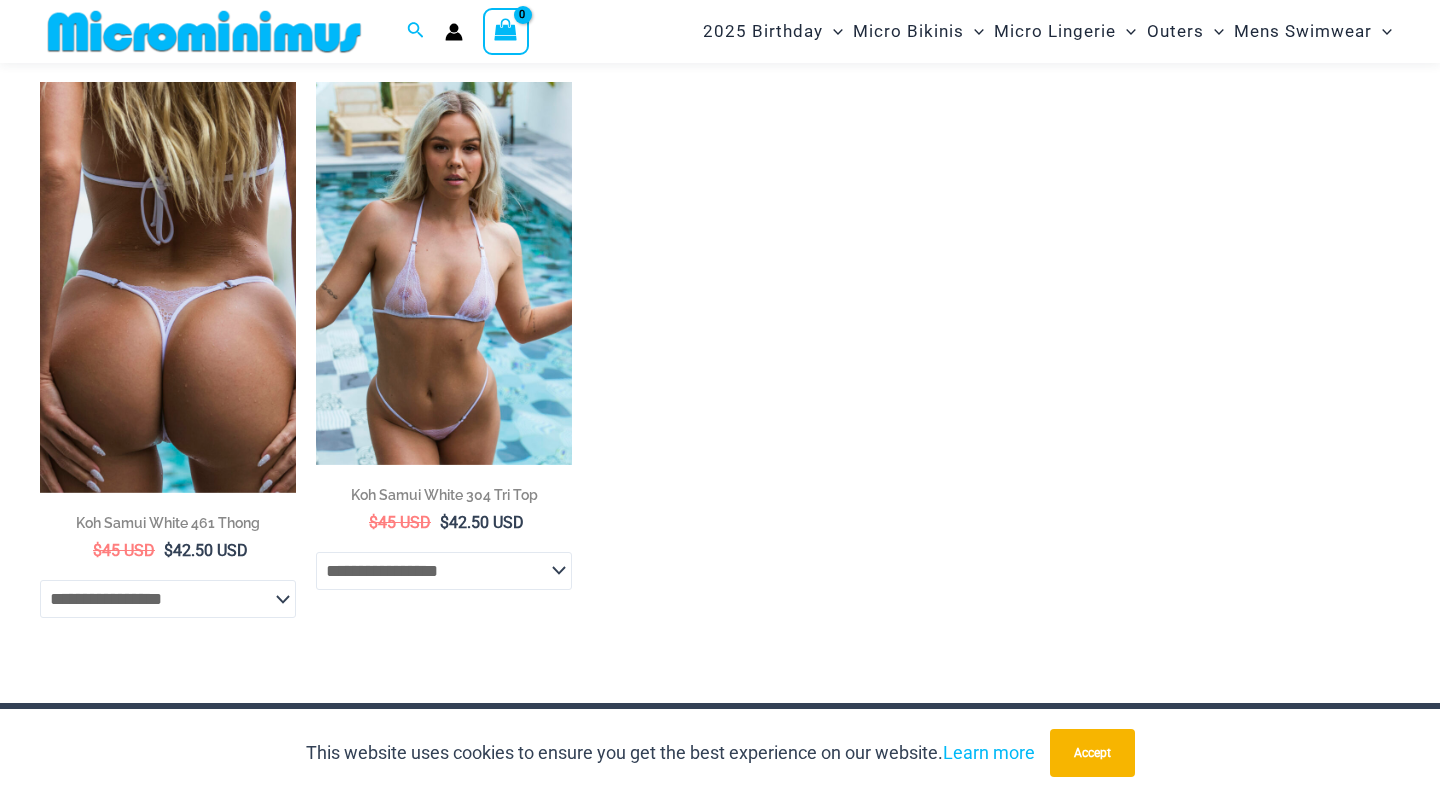 click at bounding box center [444, 273] 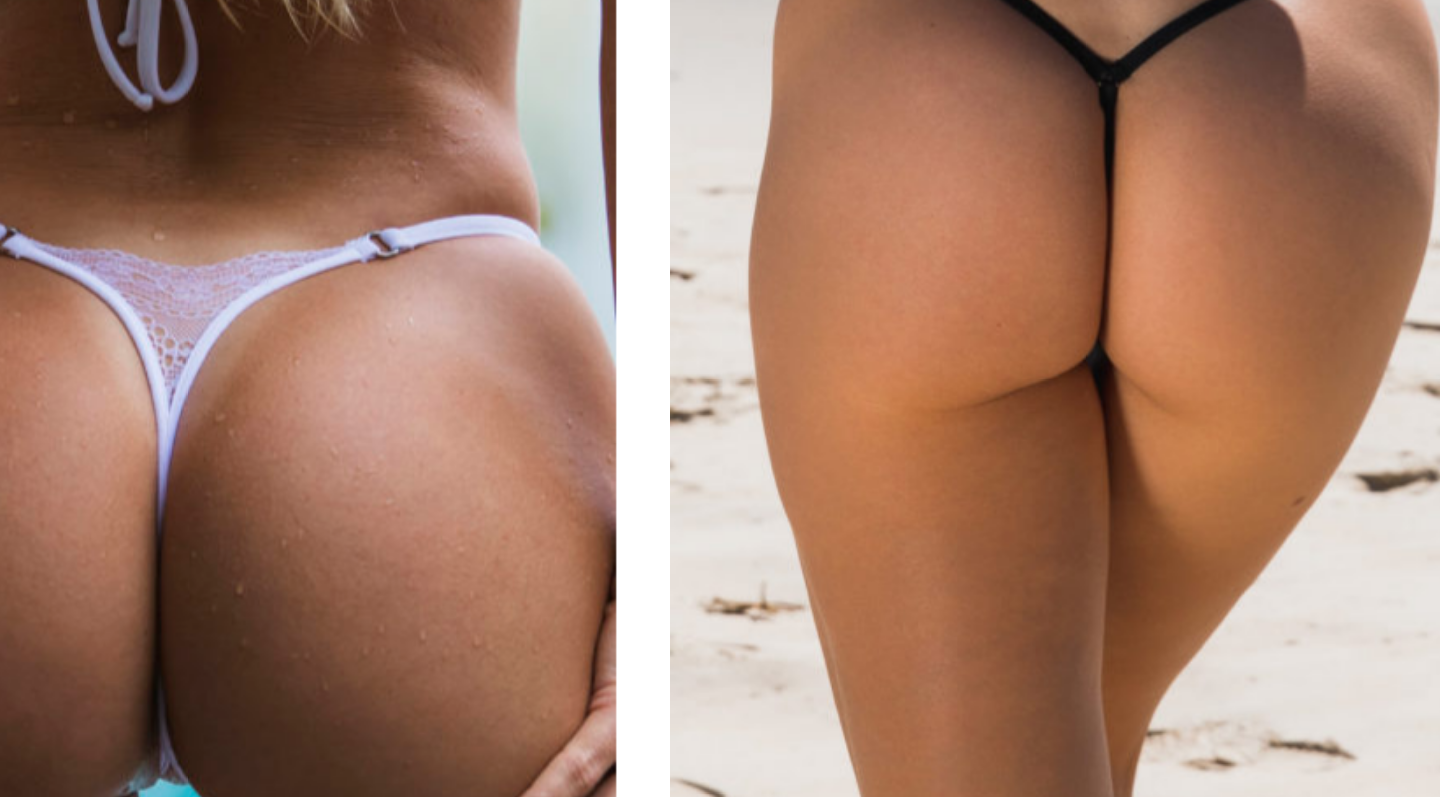 scroll, scrollTop: 3383, scrollLeft: 0, axis: vertical 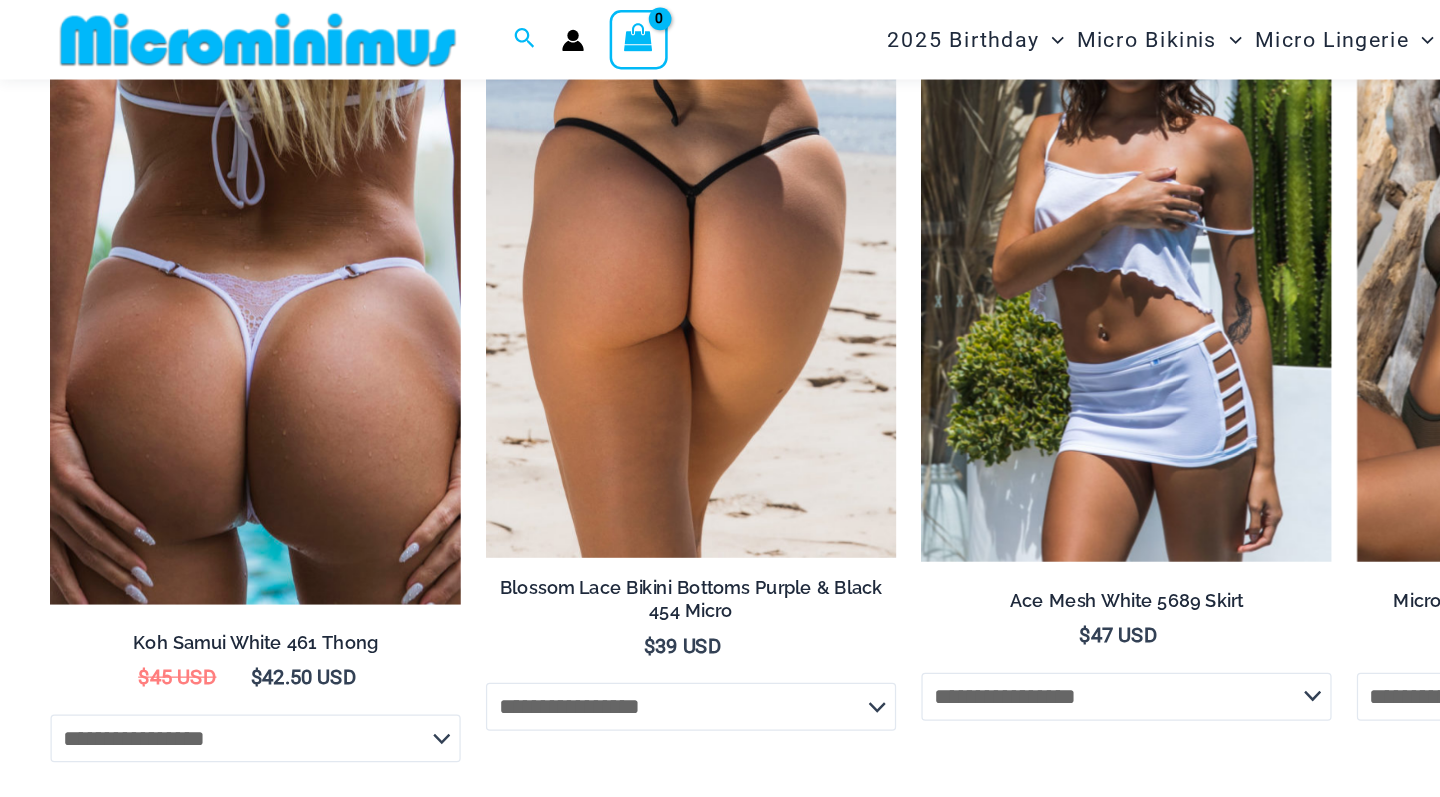click at bounding box center (202, 218) 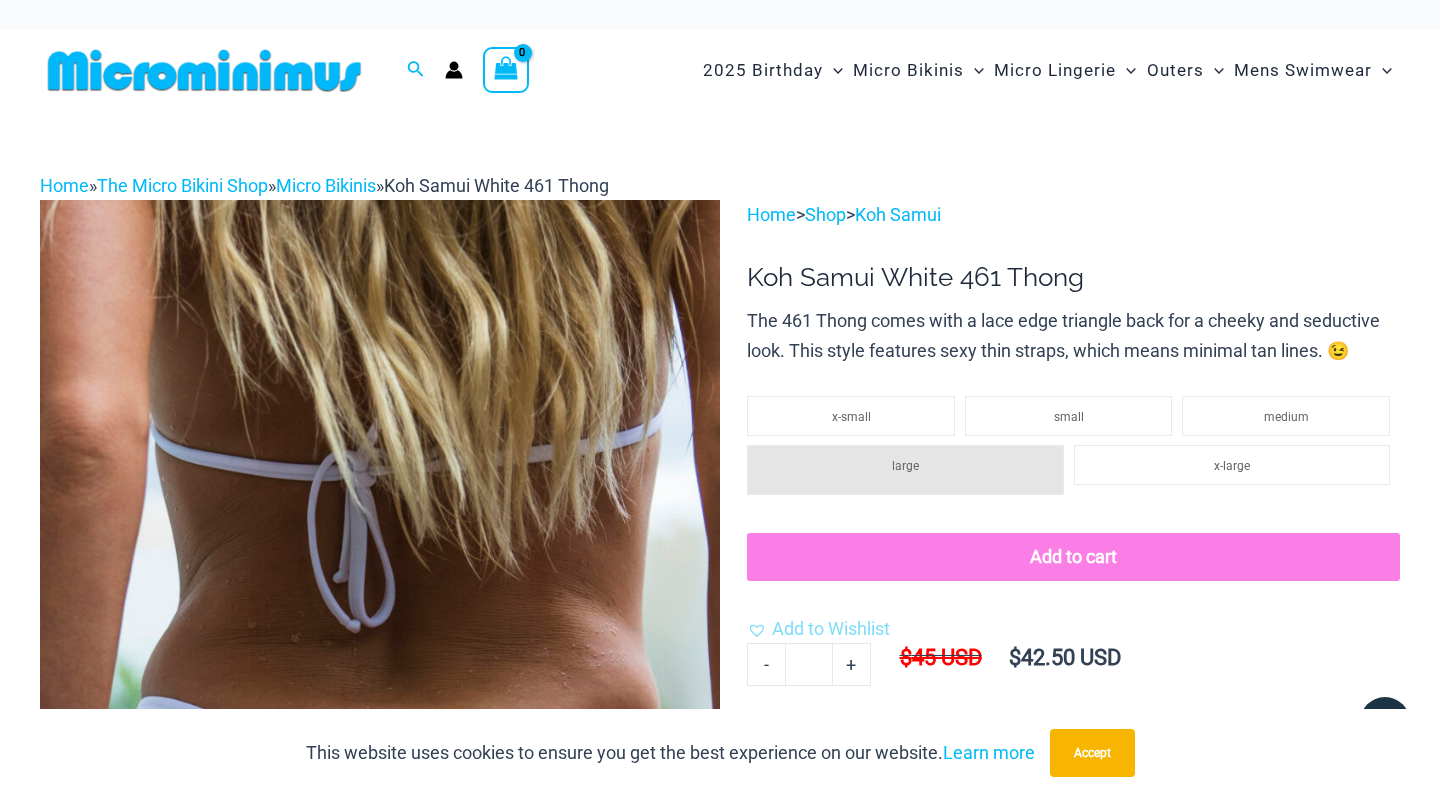 scroll, scrollTop: 0, scrollLeft: 0, axis: both 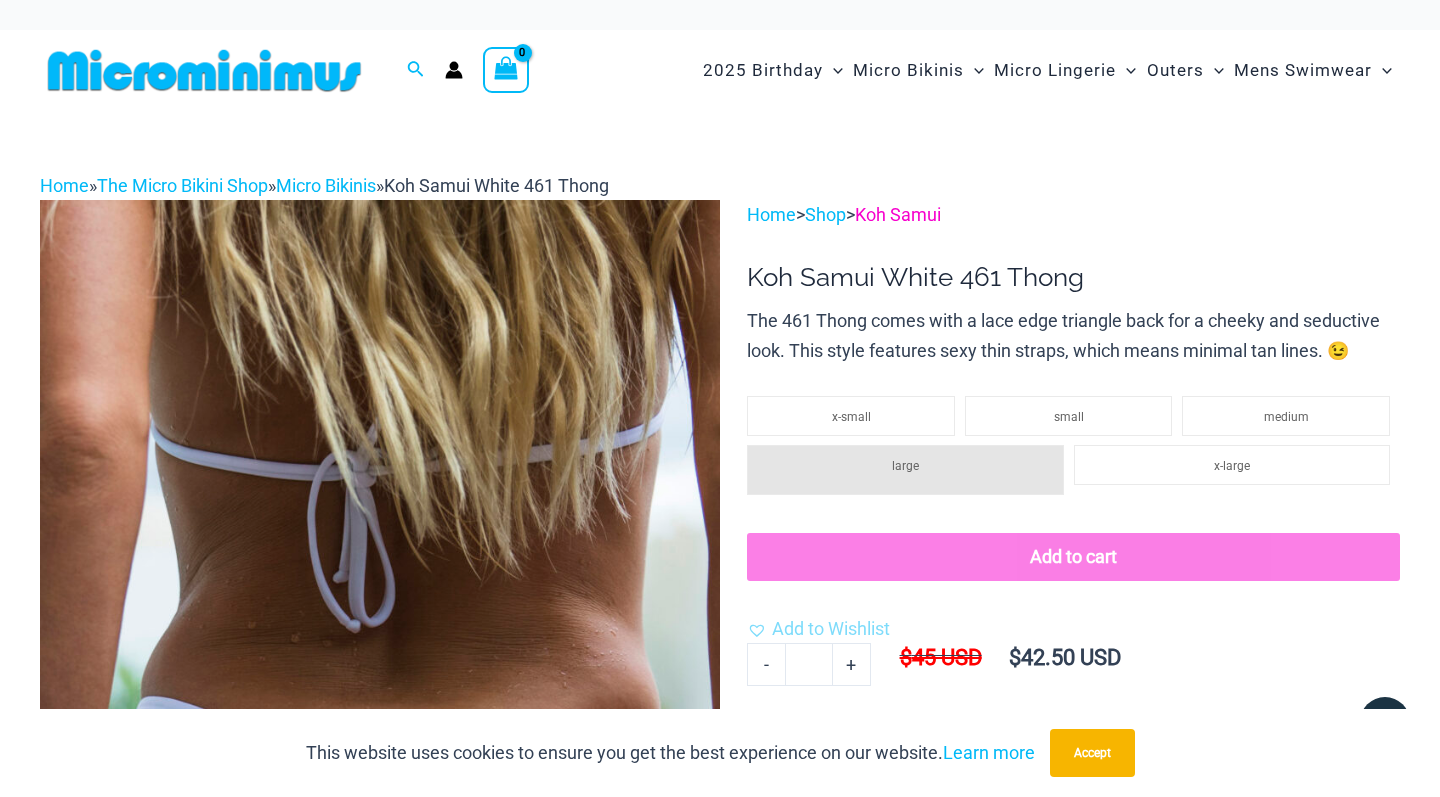 click on "Koh Samui" at bounding box center (898, 214) 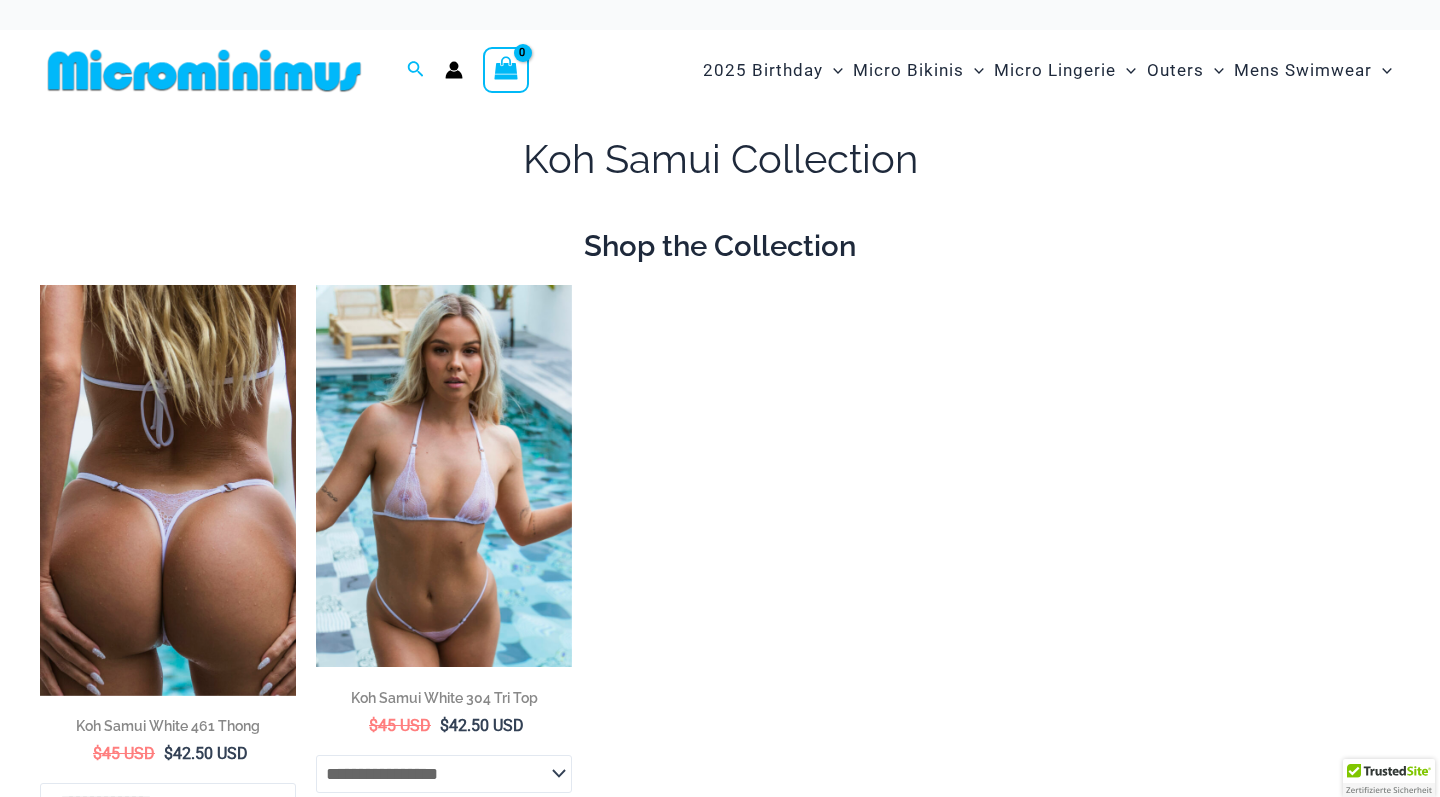 scroll, scrollTop: 0, scrollLeft: 0, axis: both 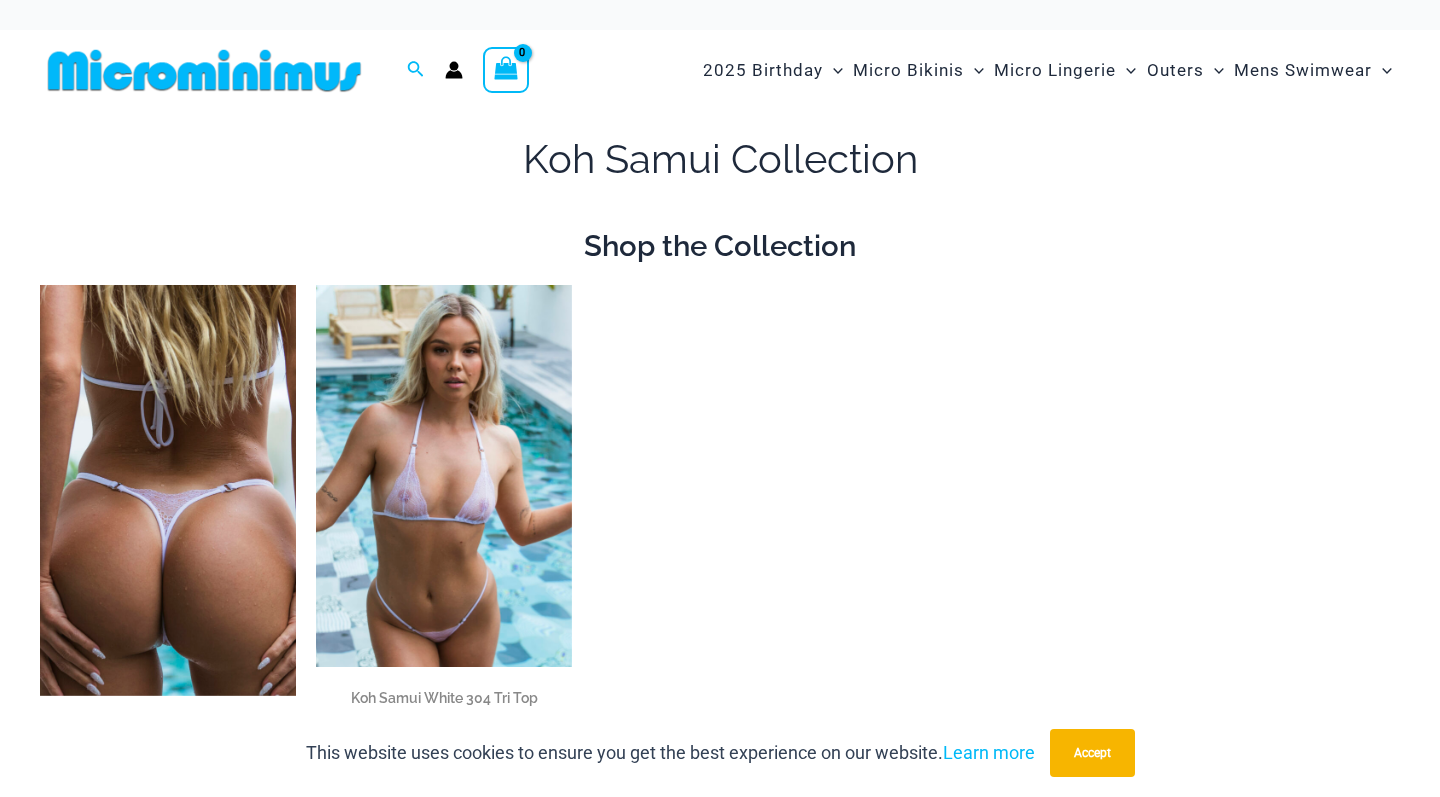 click at bounding box center [444, 476] 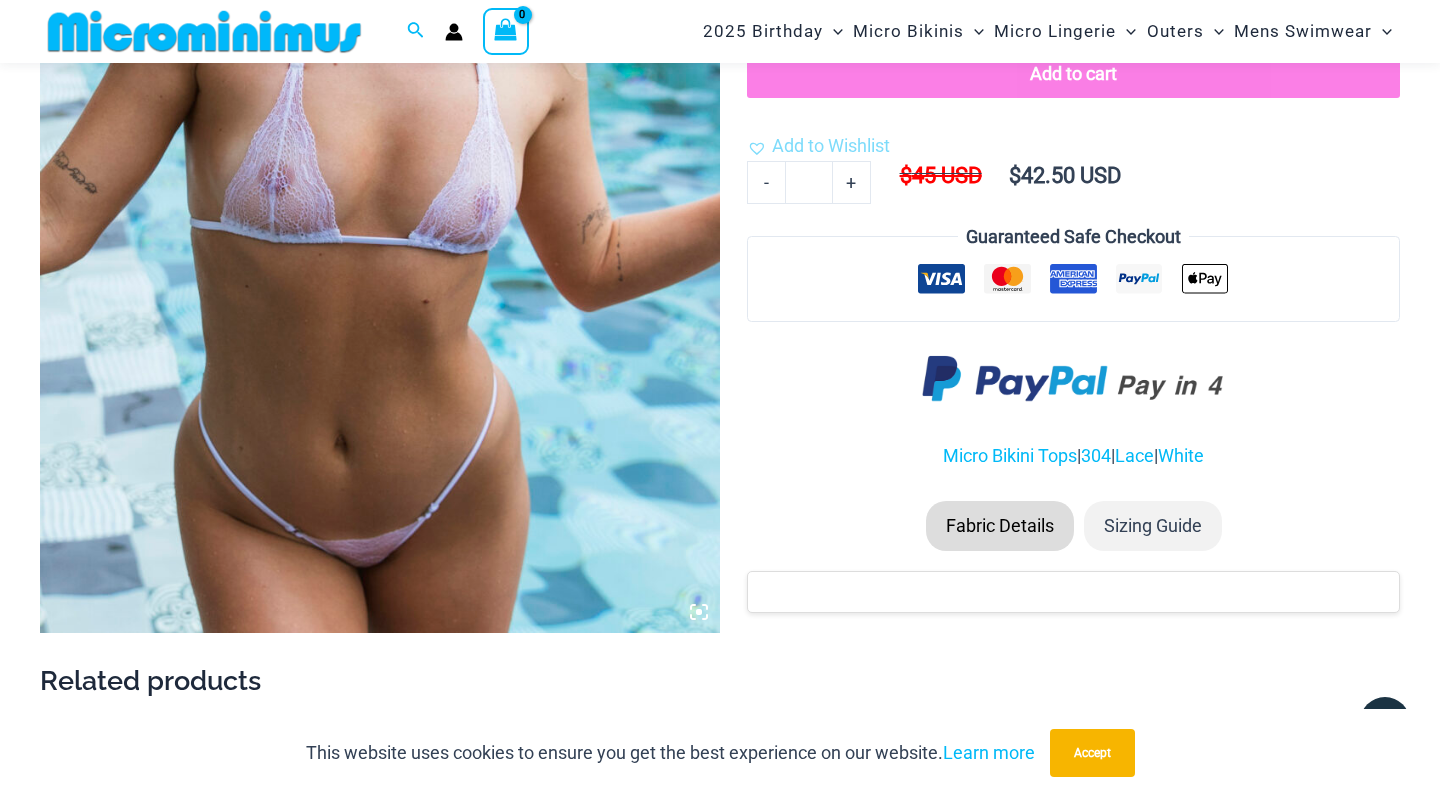 scroll, scrollTop: 544, scrollLeft: 0, axis: vertical 